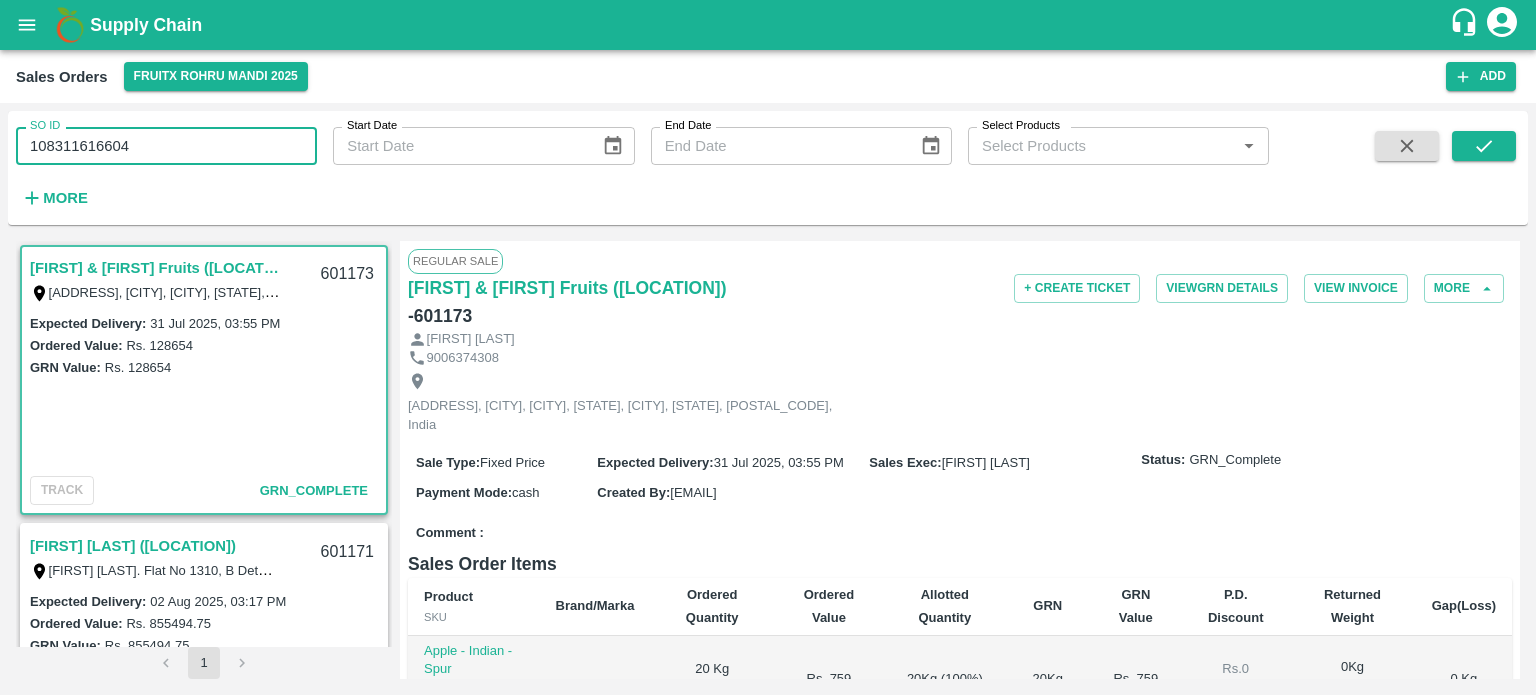 scroll, scrollTop: 0, scrollLeft: 0, axis: both 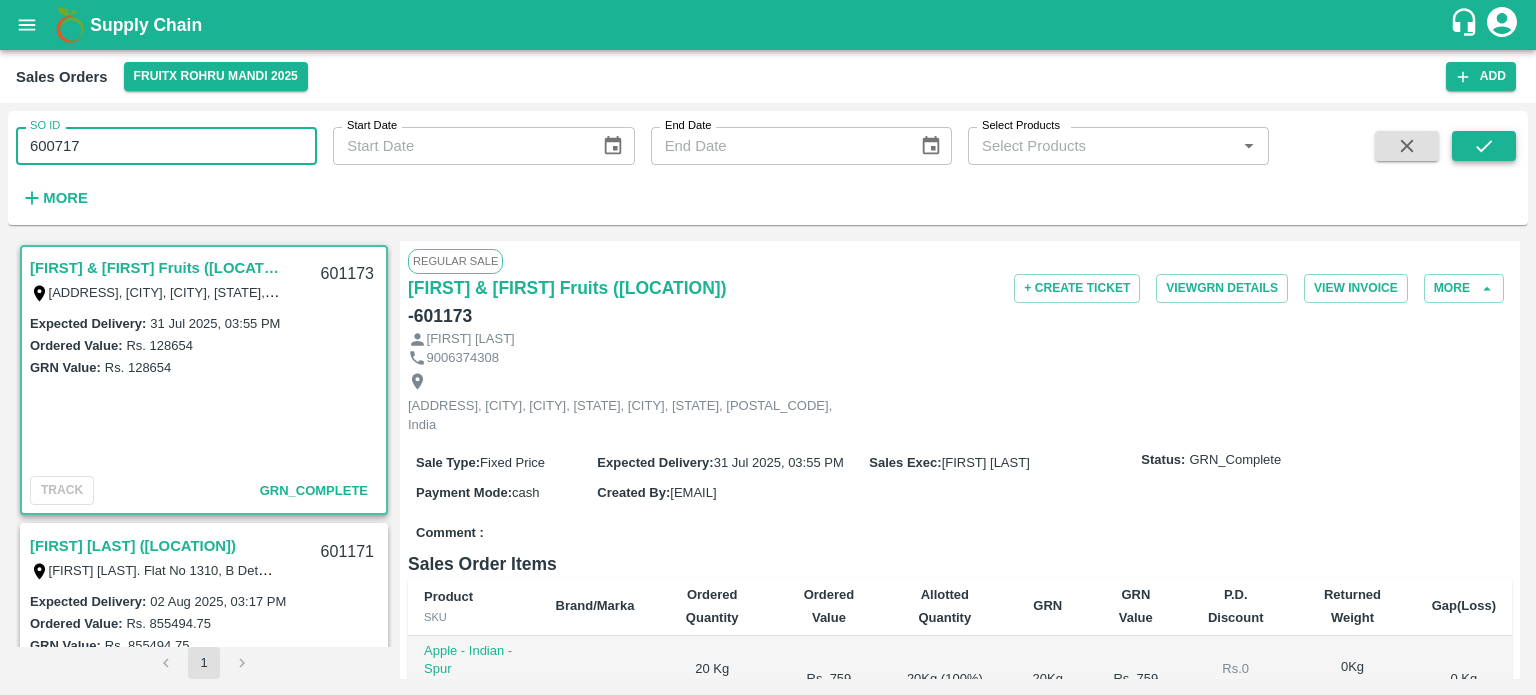type on "600717" 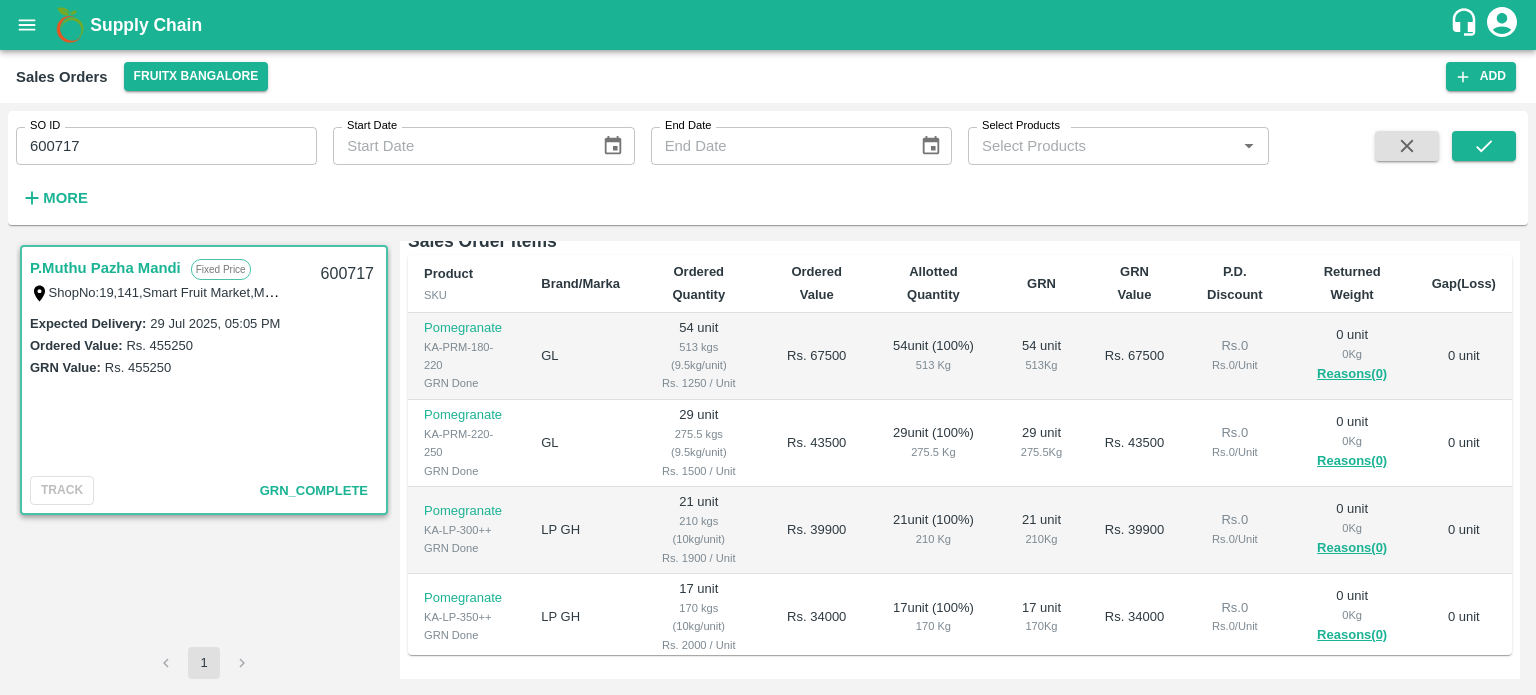 scroll, scrollTop: 525, scrollLeft: 0, axis: vertical 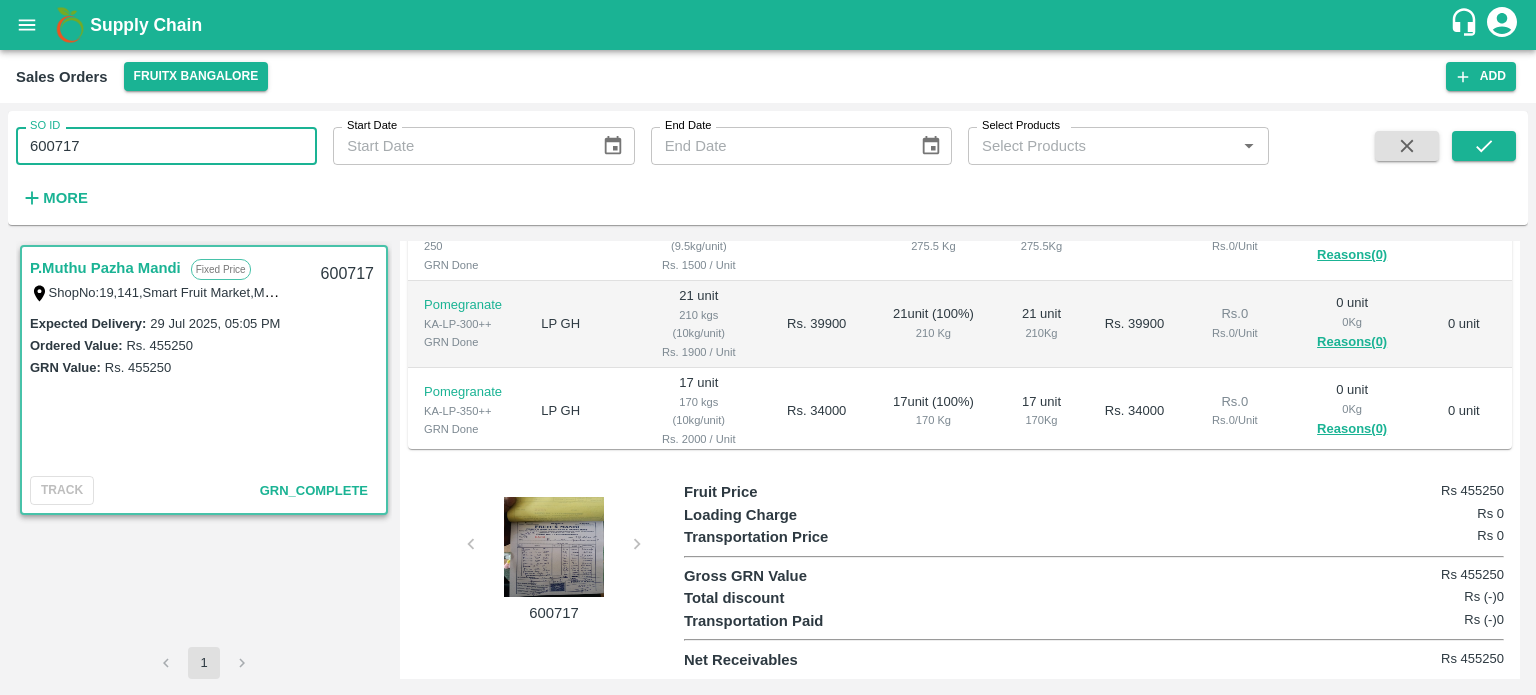 drag, startPoint x: 88, startPoint y: 139, endPoint x: 24, endPoint y: 150, distance: 64.93843 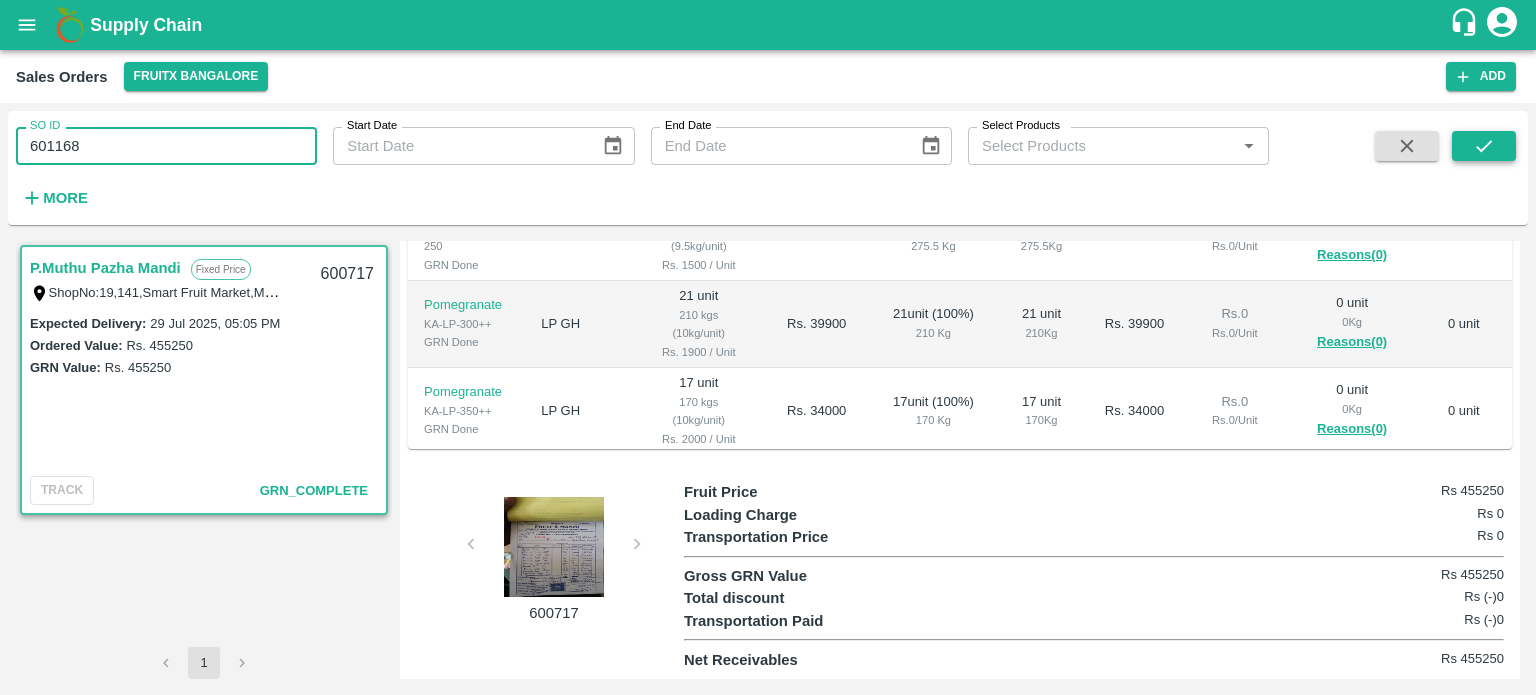 click at bounding box center [1484, 146] 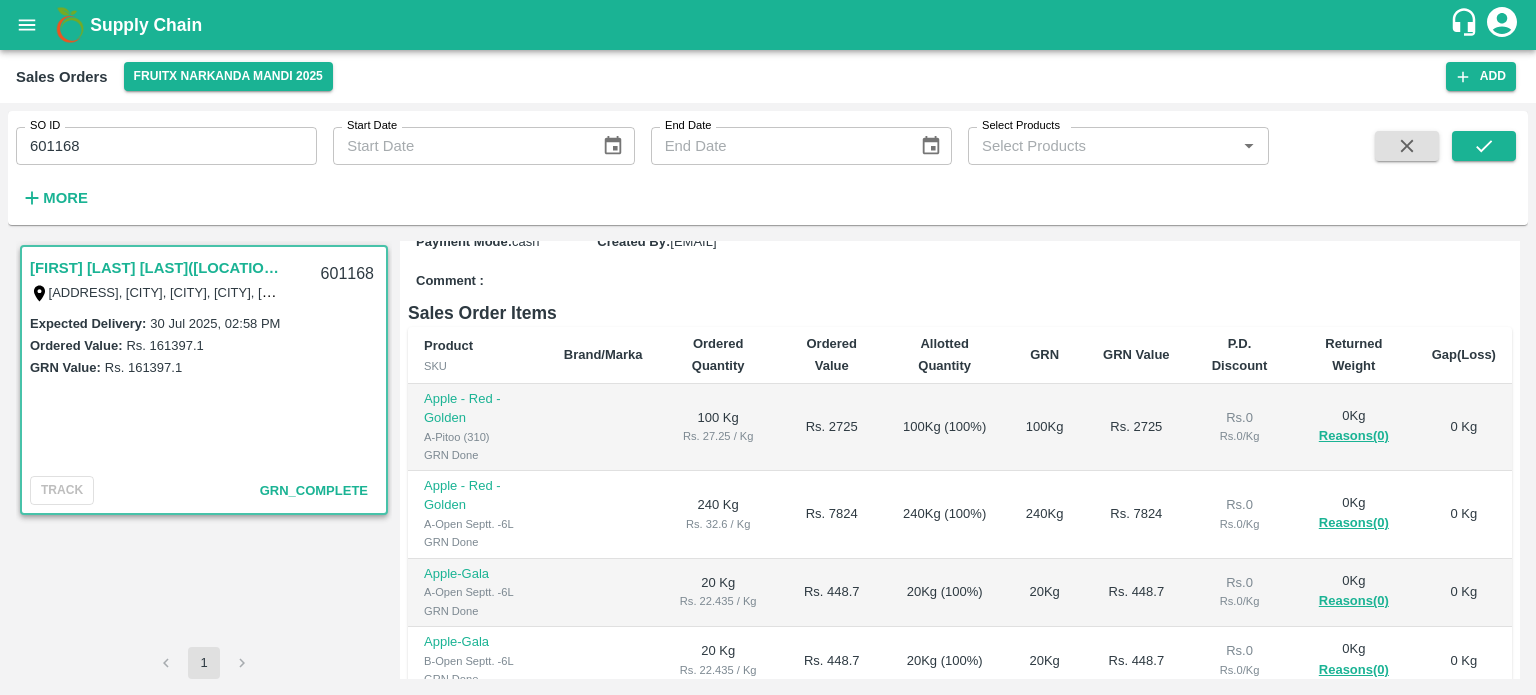 scroll, scrollTop: 500, scrollLeft: 0, axis: vertical 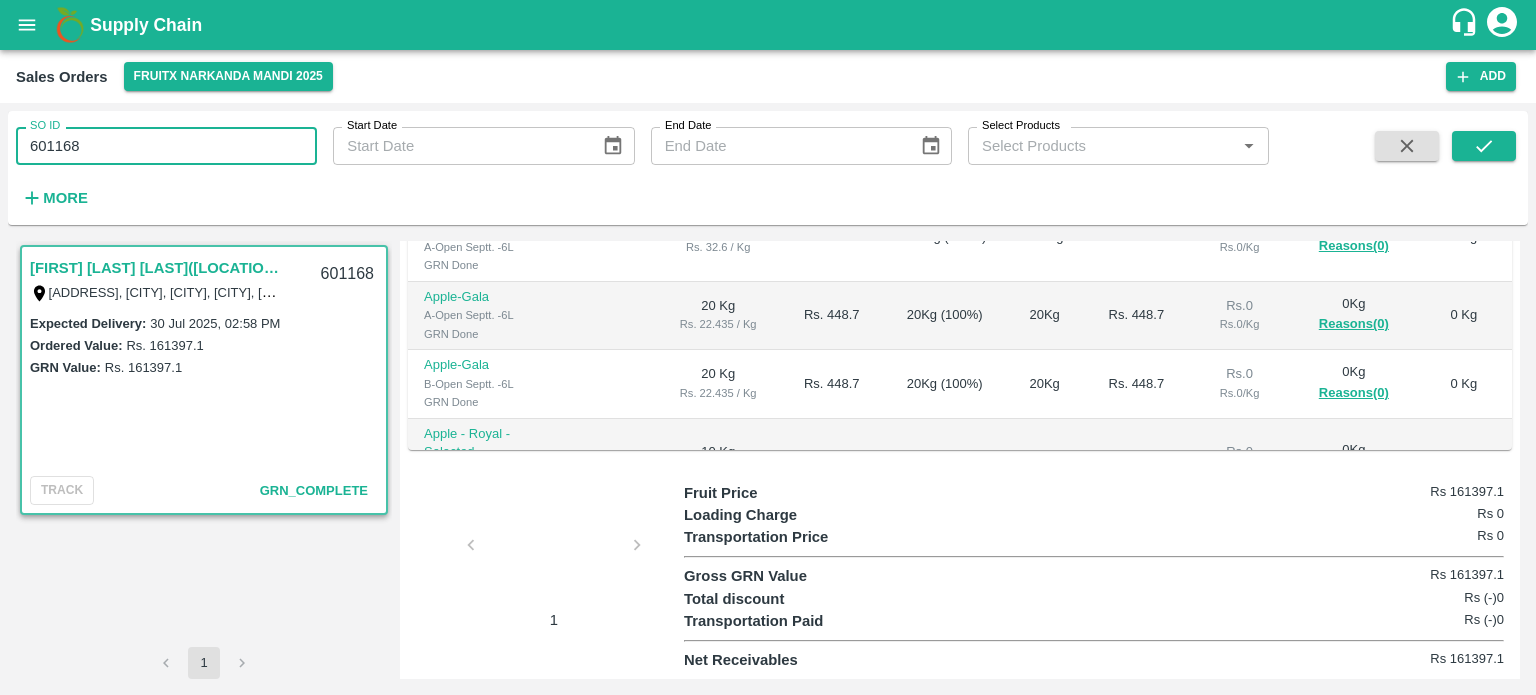 drag, startPoint x: 64, startPoint y: 140, endPoint x: 164, endPoint y: 139, distance: 100.005 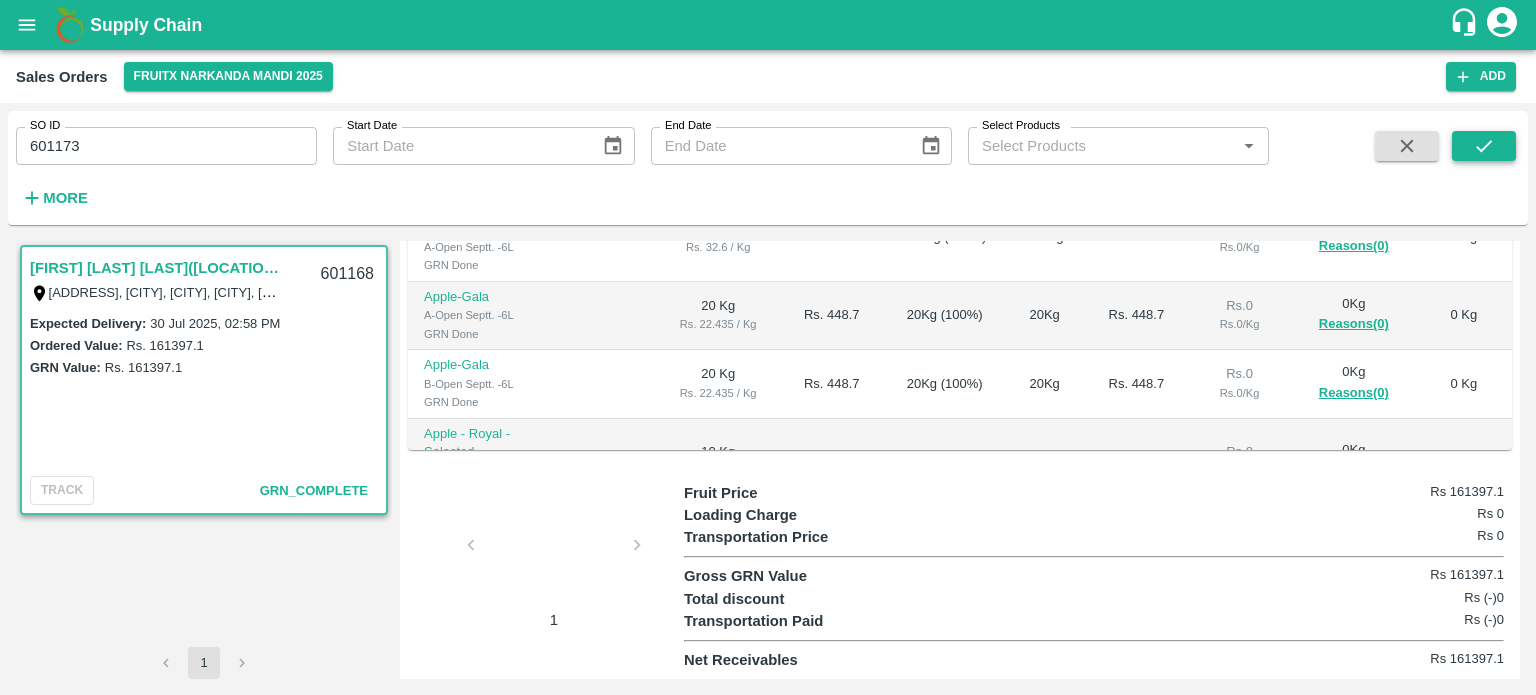 click at bounding box center (1484, 146) 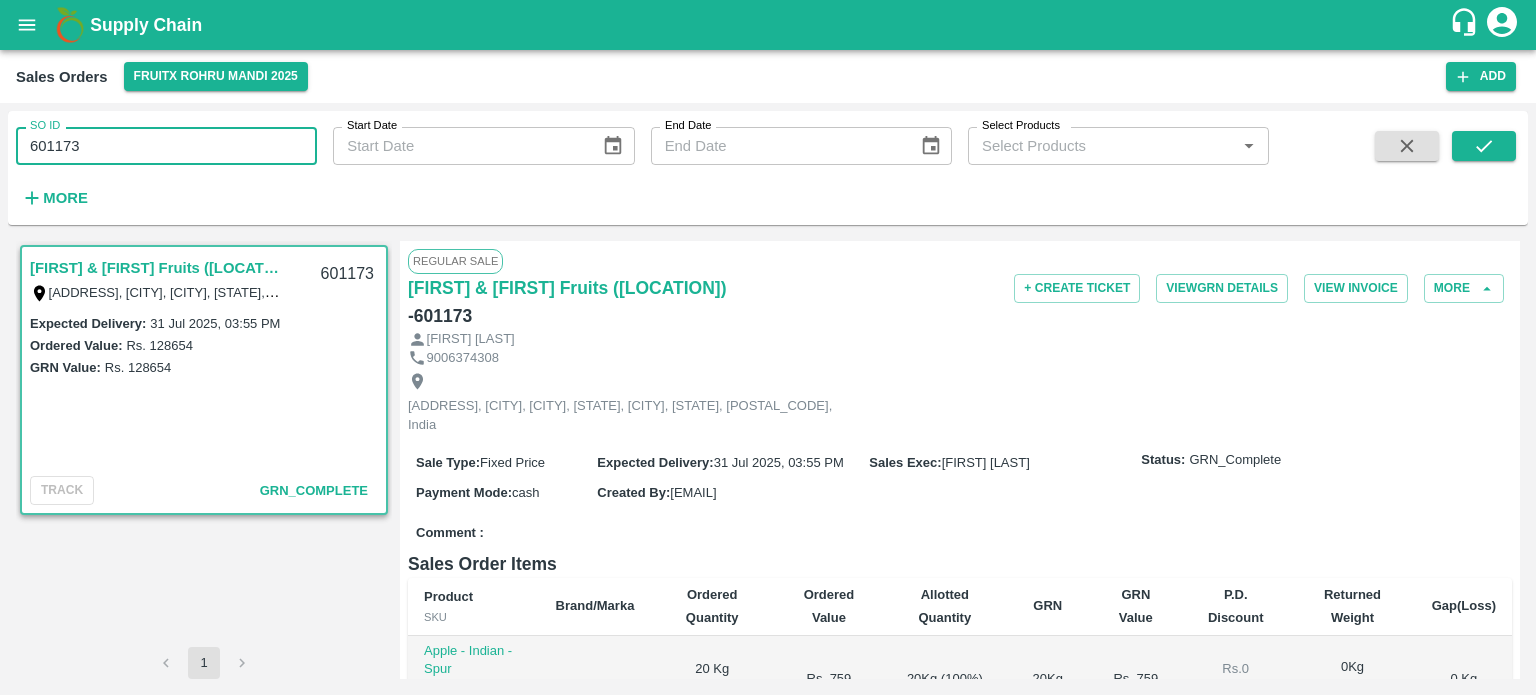 click on "601173" at bounding box center [166, 146] 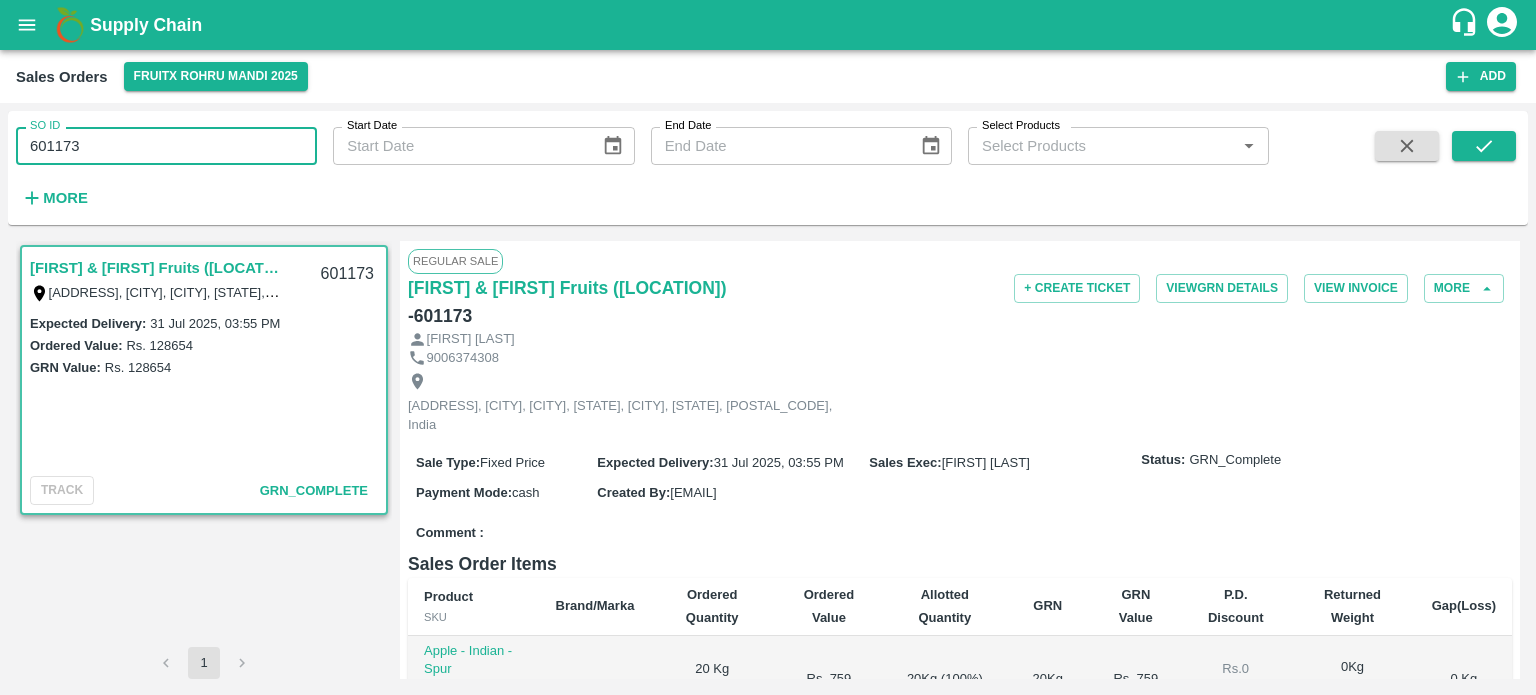 drag, startPoint x: 64, startPoint y: 143, endPoint x: 210, endPoint y: 153, distance: 146.34207 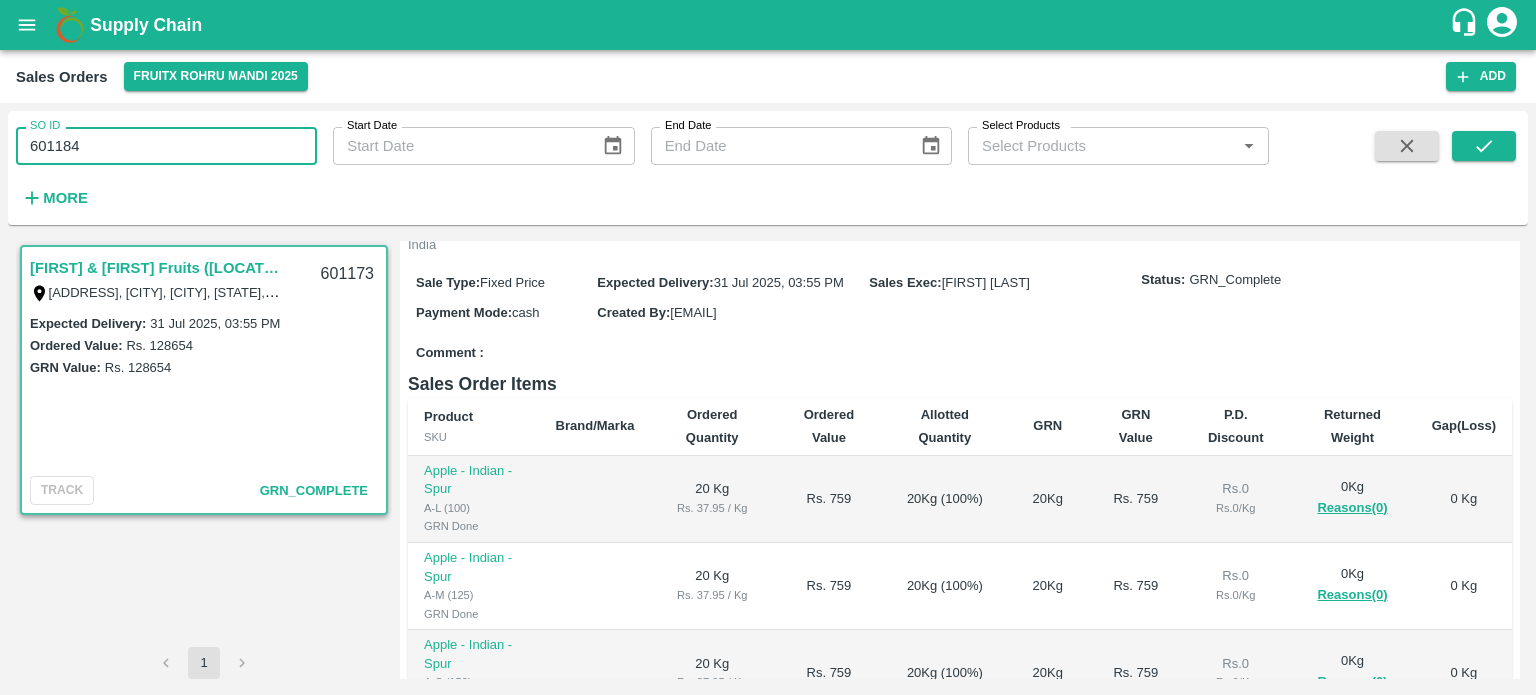 scroll, scrollTop: 500, scrollLeft: 0, axis: vertical 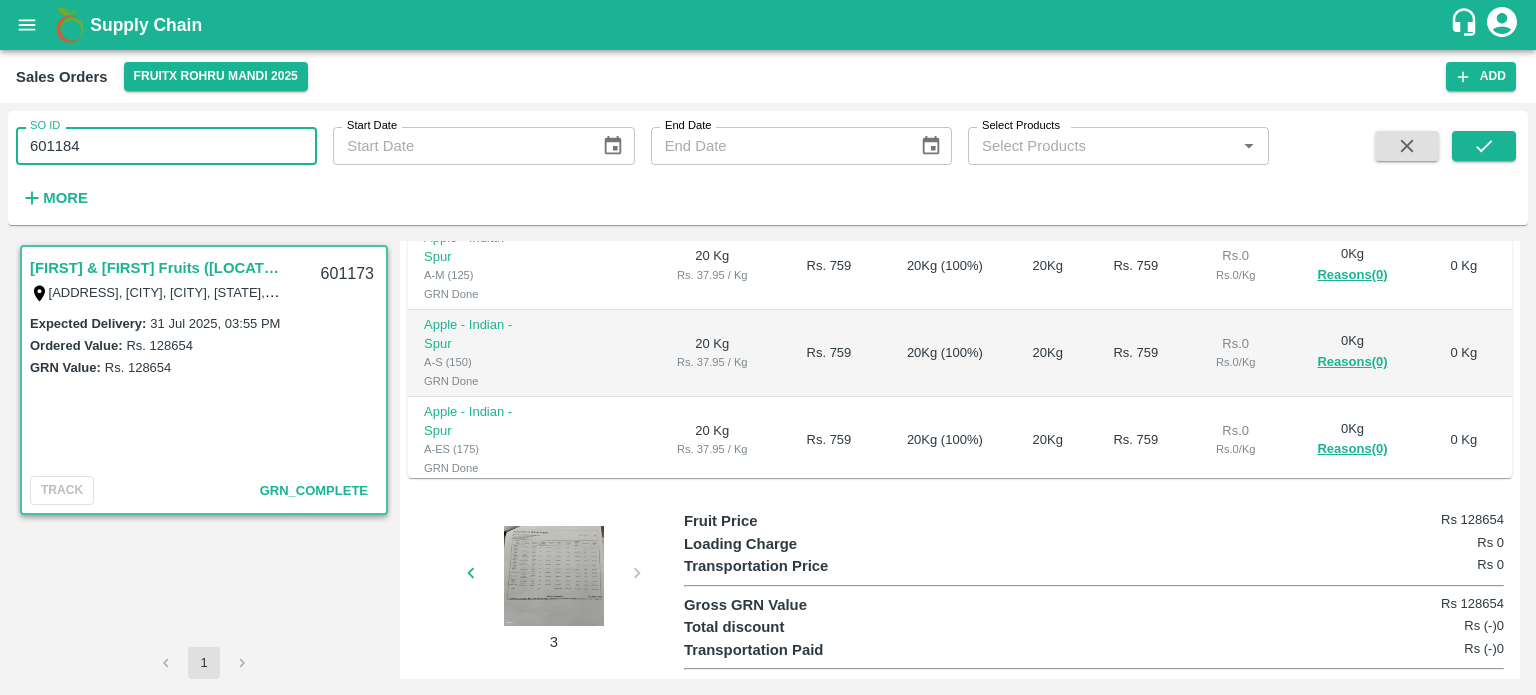 click on "601184" at bounding box center [166, 146] 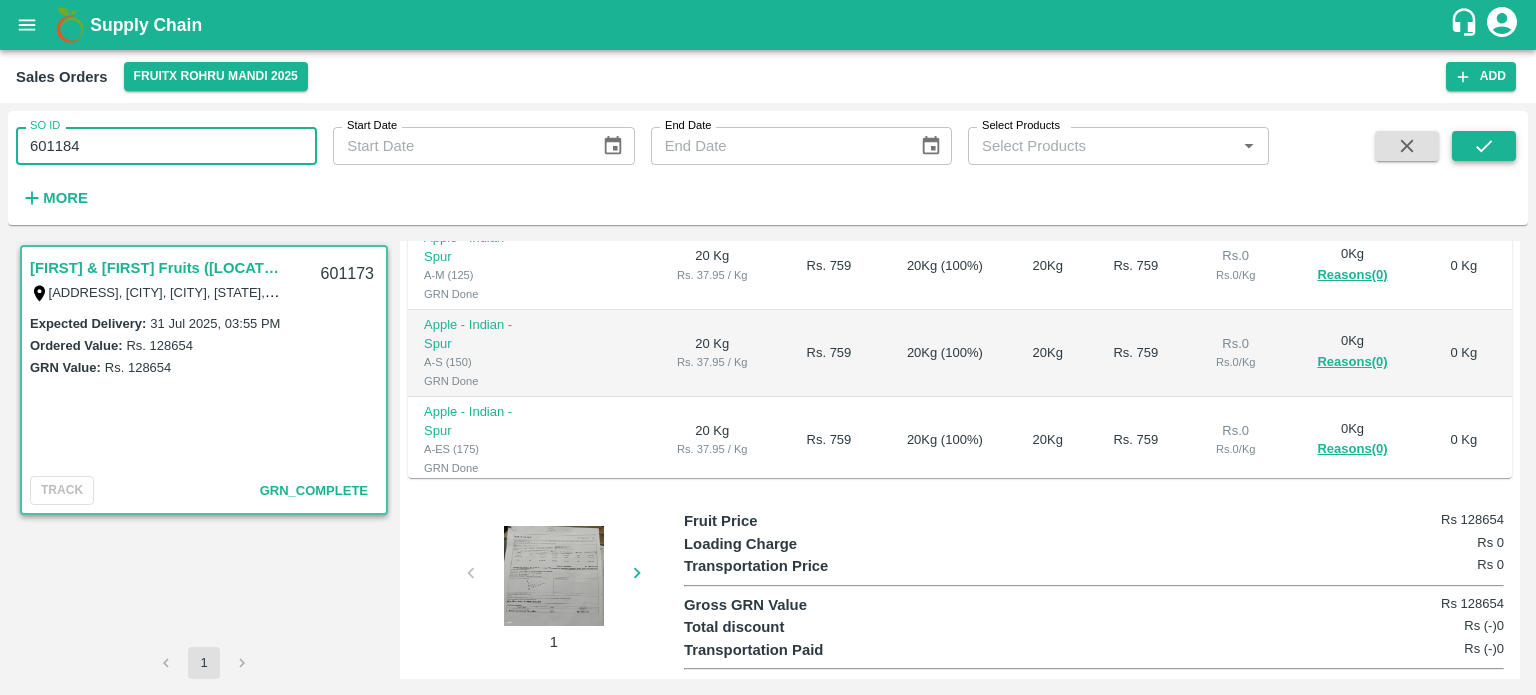 click at bounding box center [1484, 146] 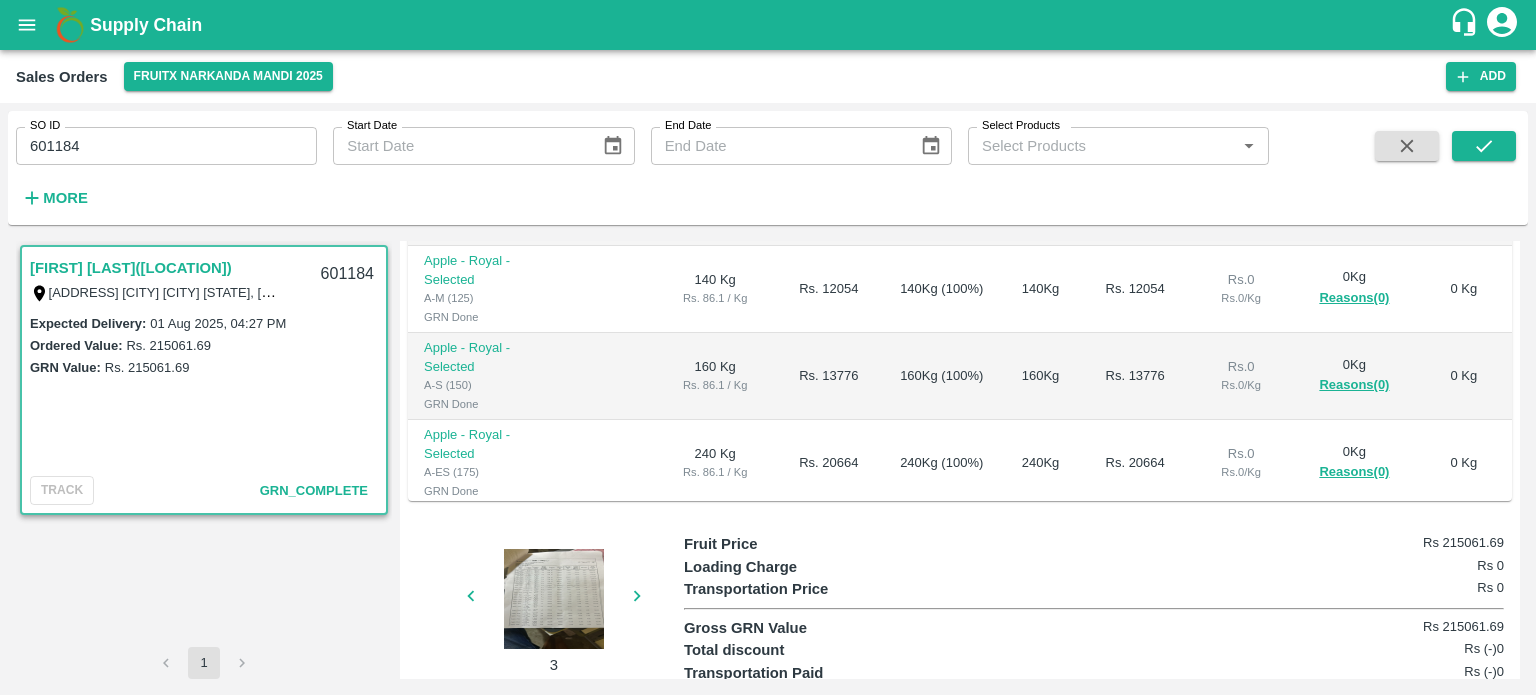 scroll, scrollTop: 500, scrollLeft: 0, axis: vertical 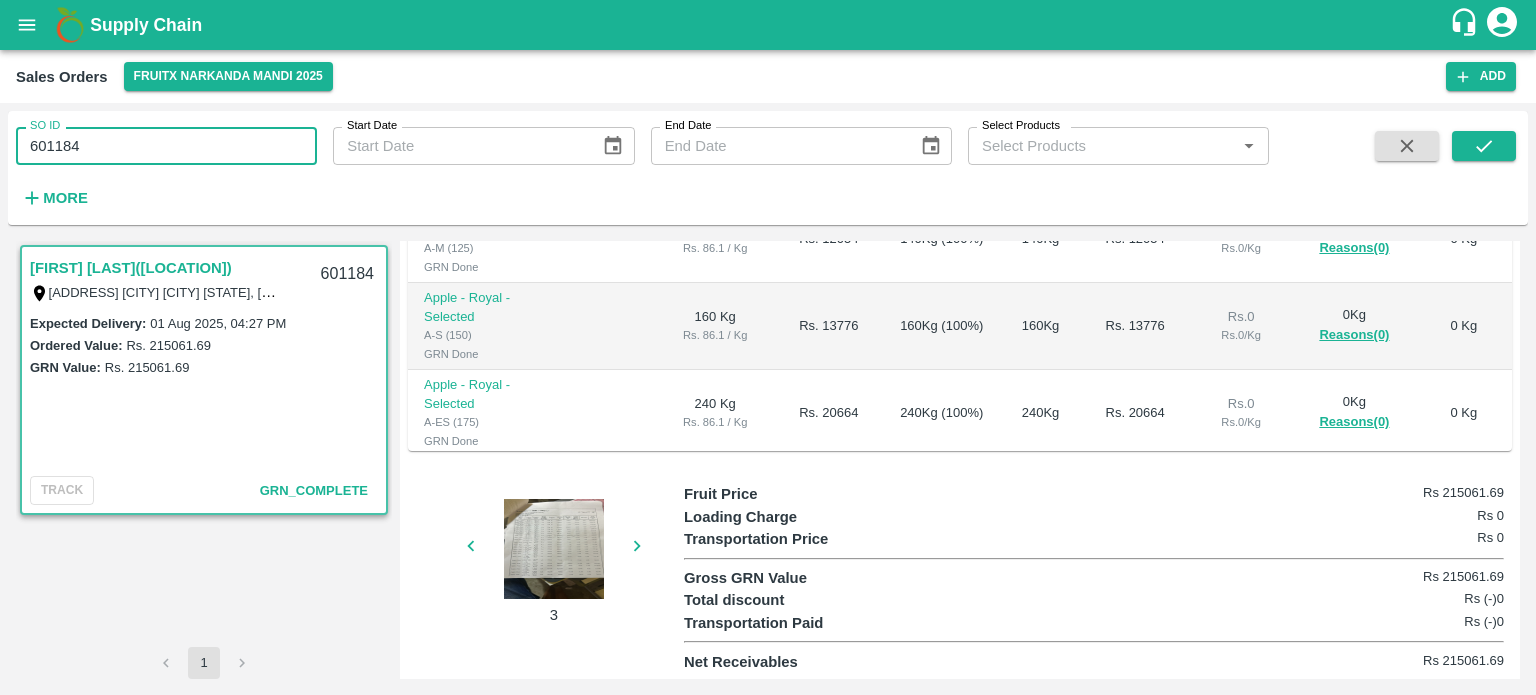 click on "601184" at bounding box center (166, 146) 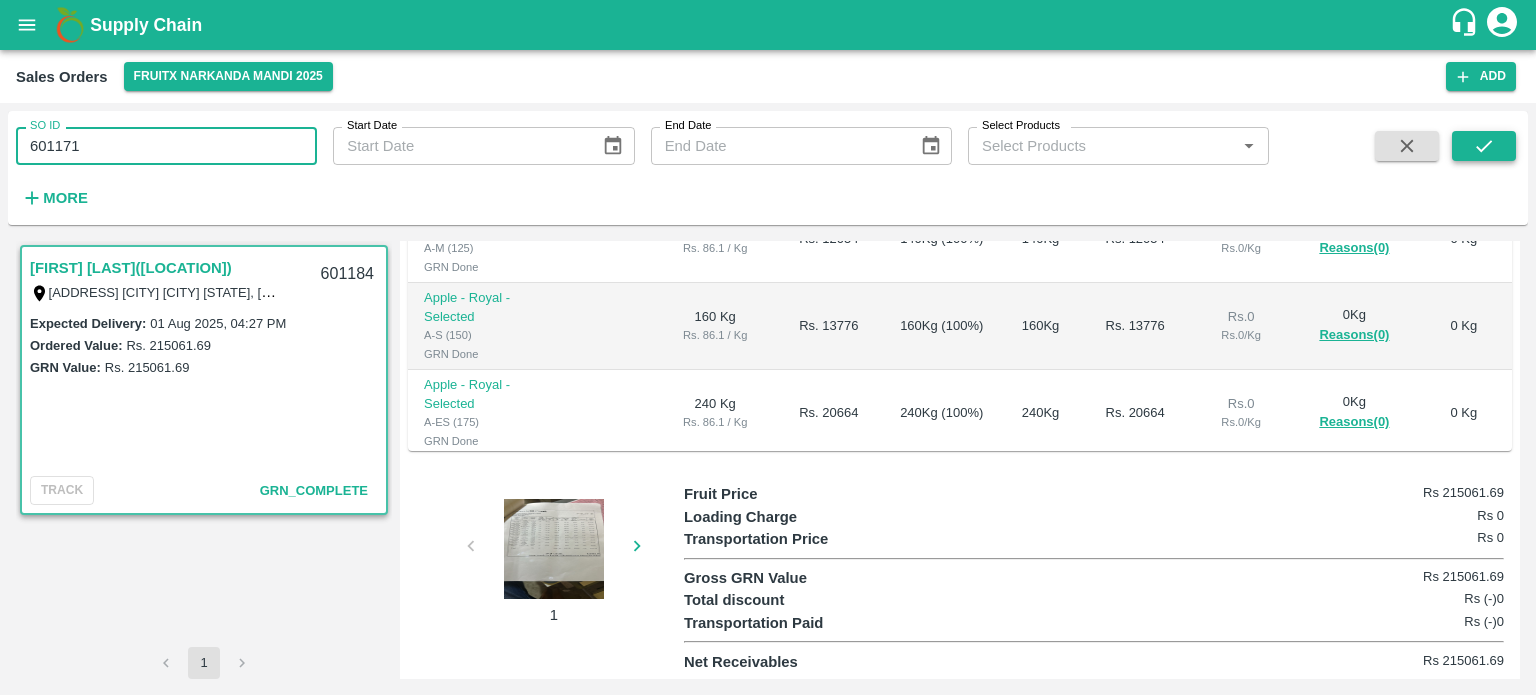 click at bounding box center (1484, 146) 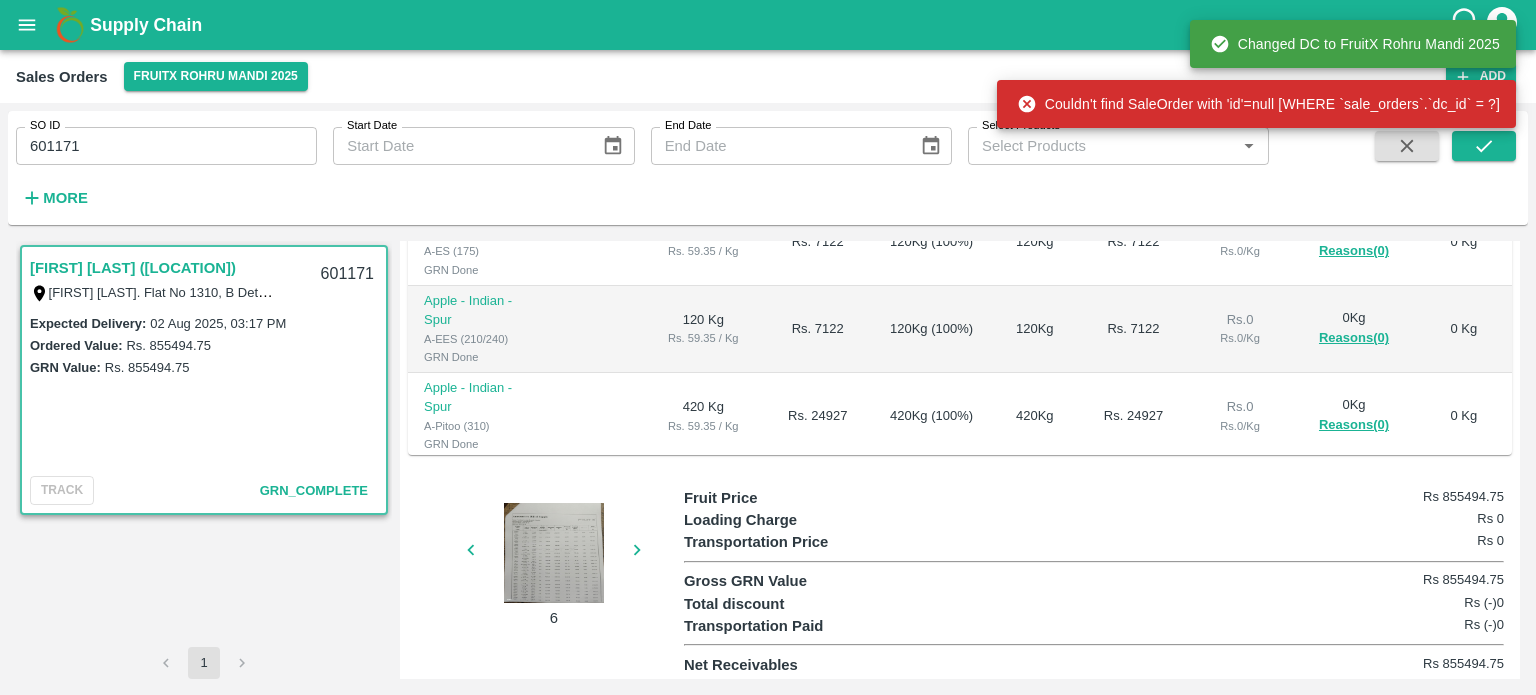 scroll, scrollTop: 537, scrollLeft: 0, axis: vertical 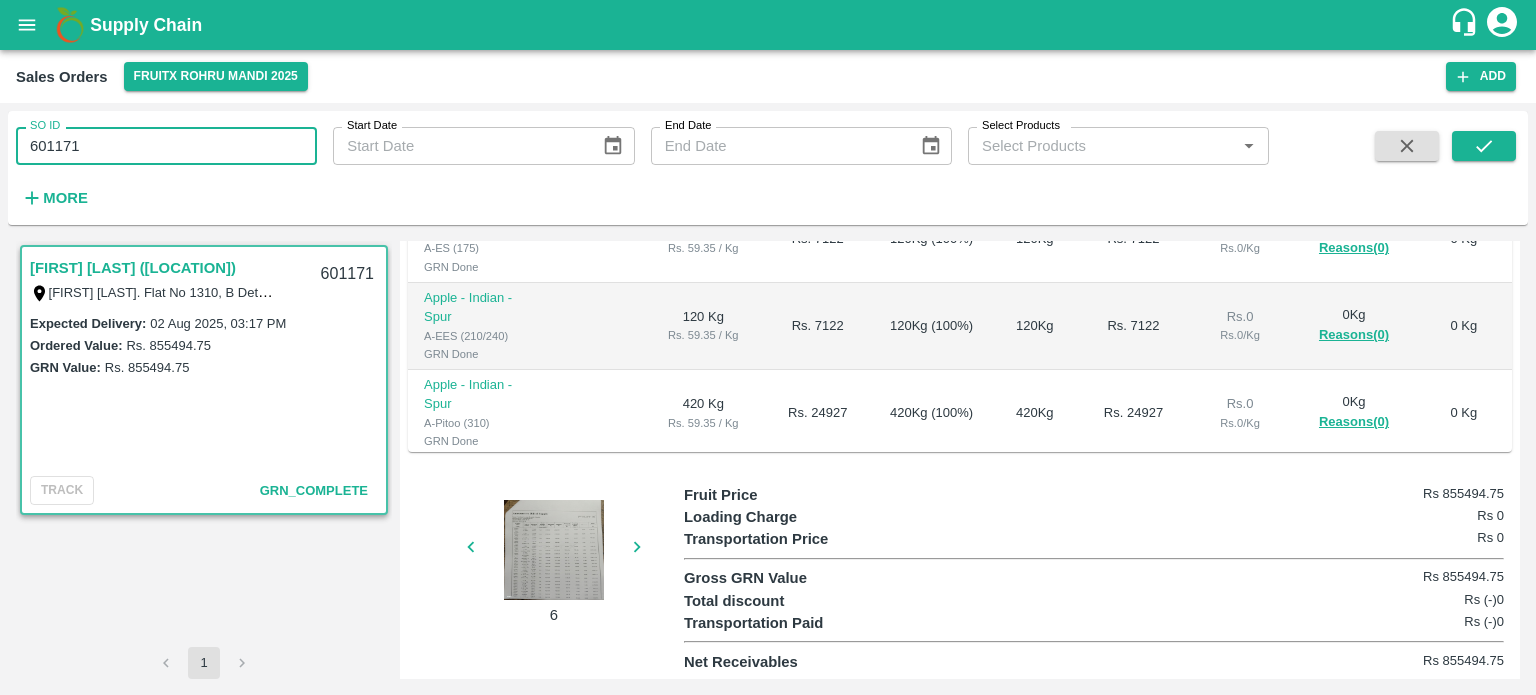 click on "601171" at bounding box center (166, 146) 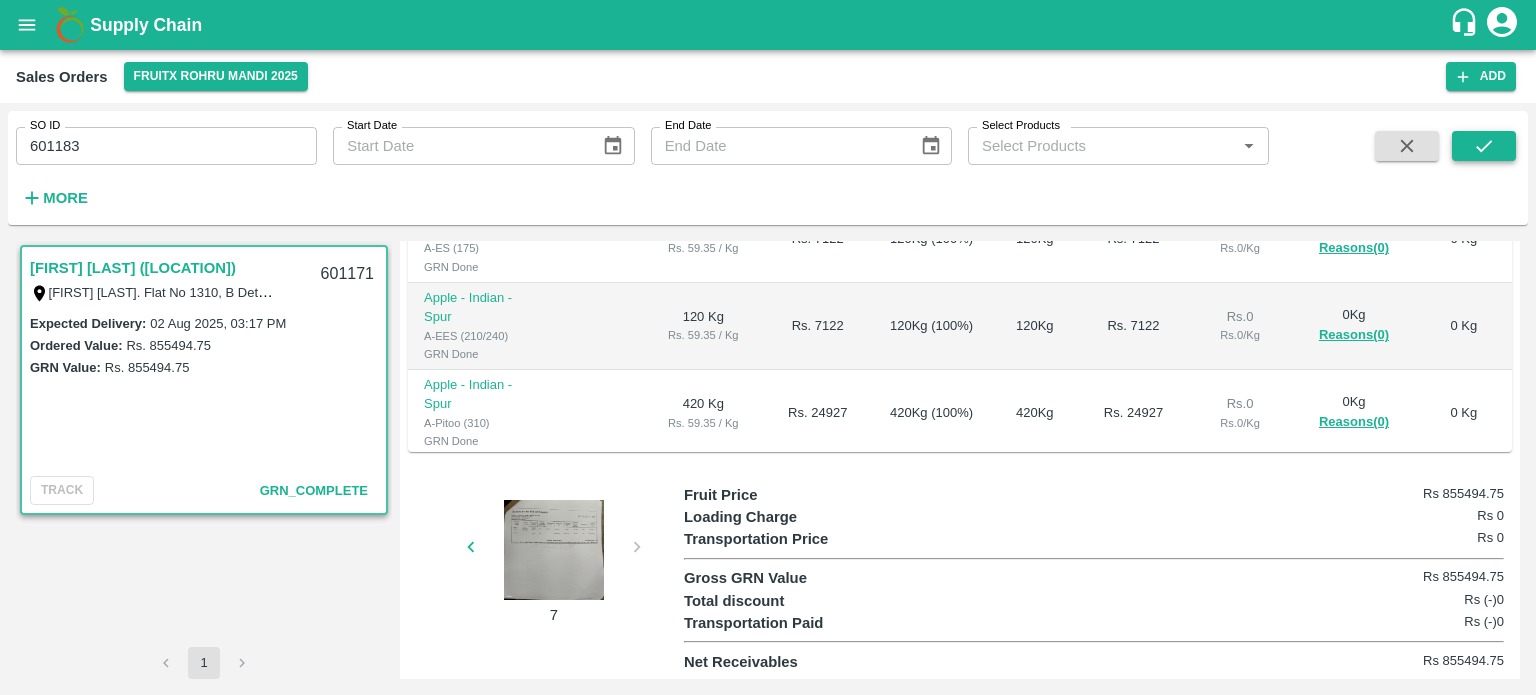 click at bounding box center [1484, 146] 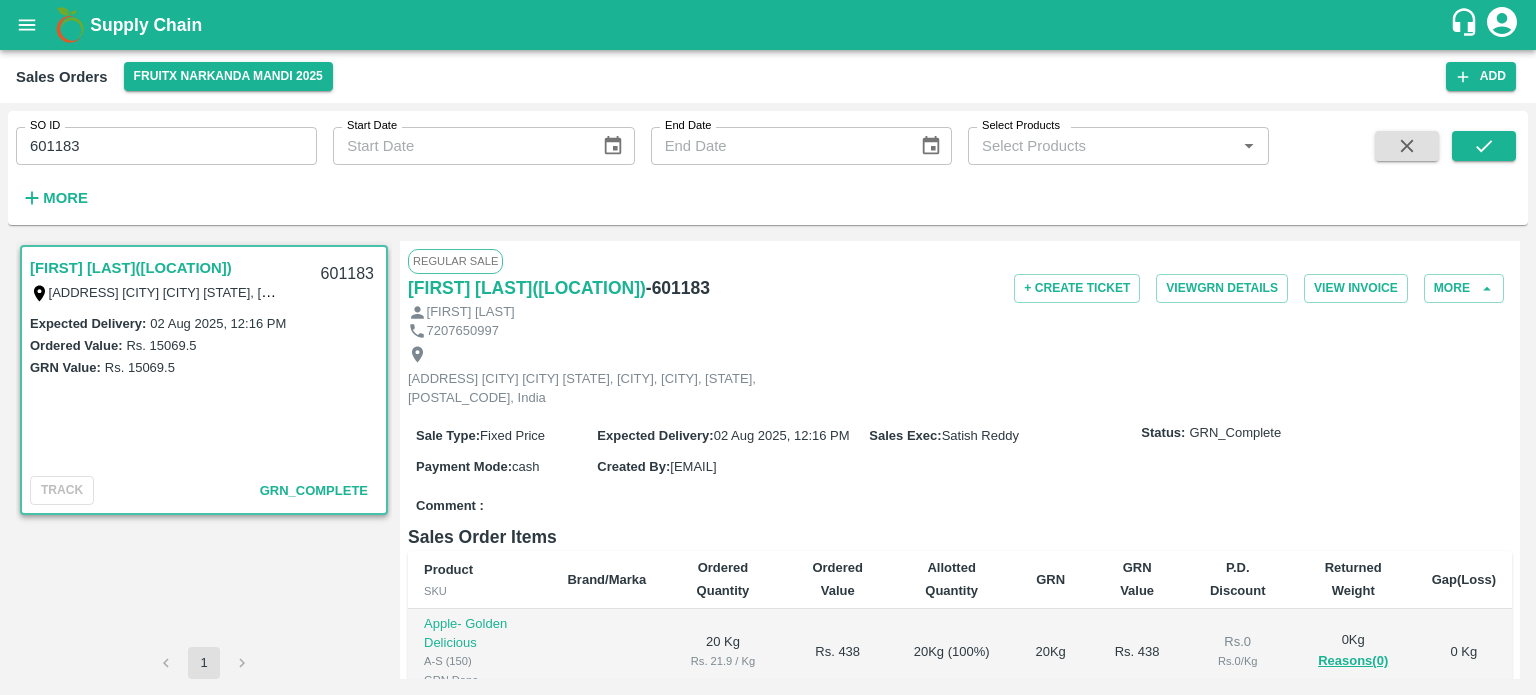 click on "601183" at bounding box center (166, 146) 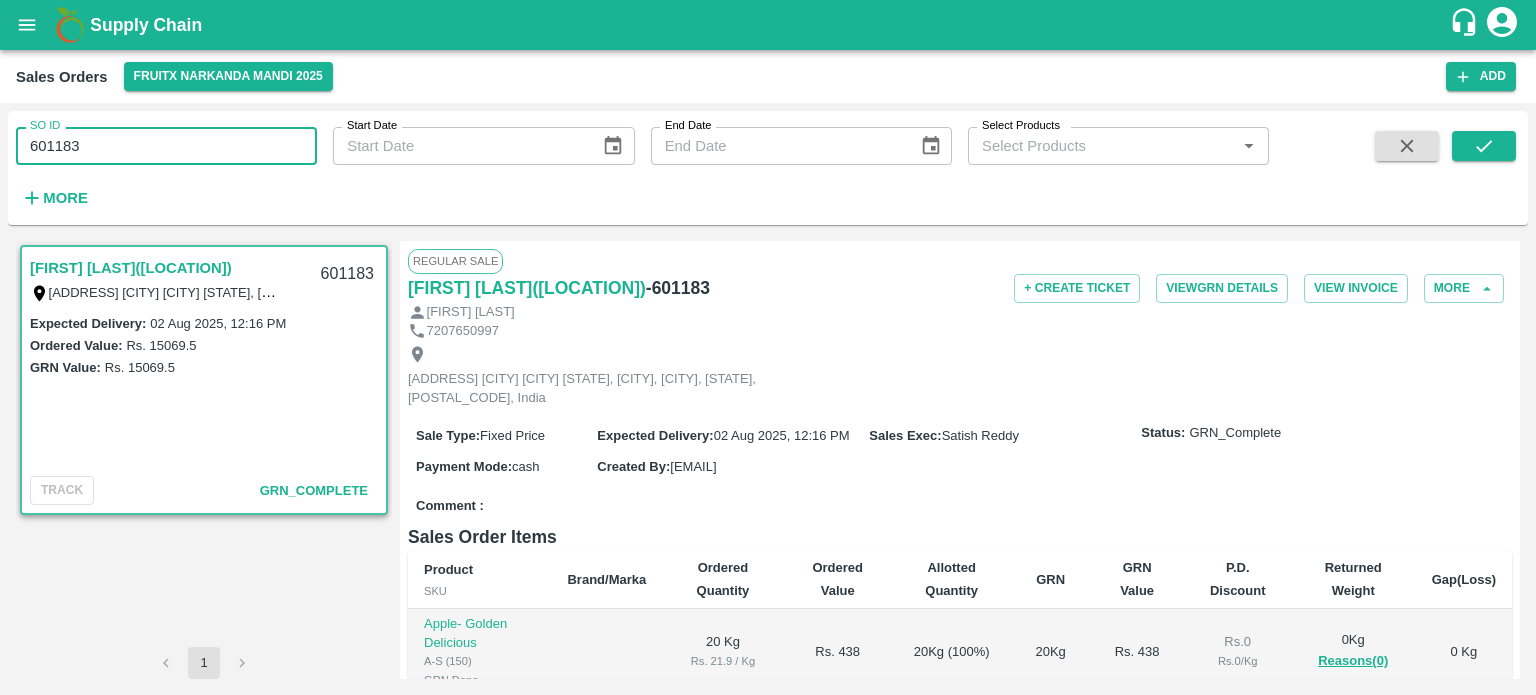 click on "SO ID 601183 SO ID Start Date Start Date End Date End Date Select Products Select Products   * More" at bounding box center (634, 163) 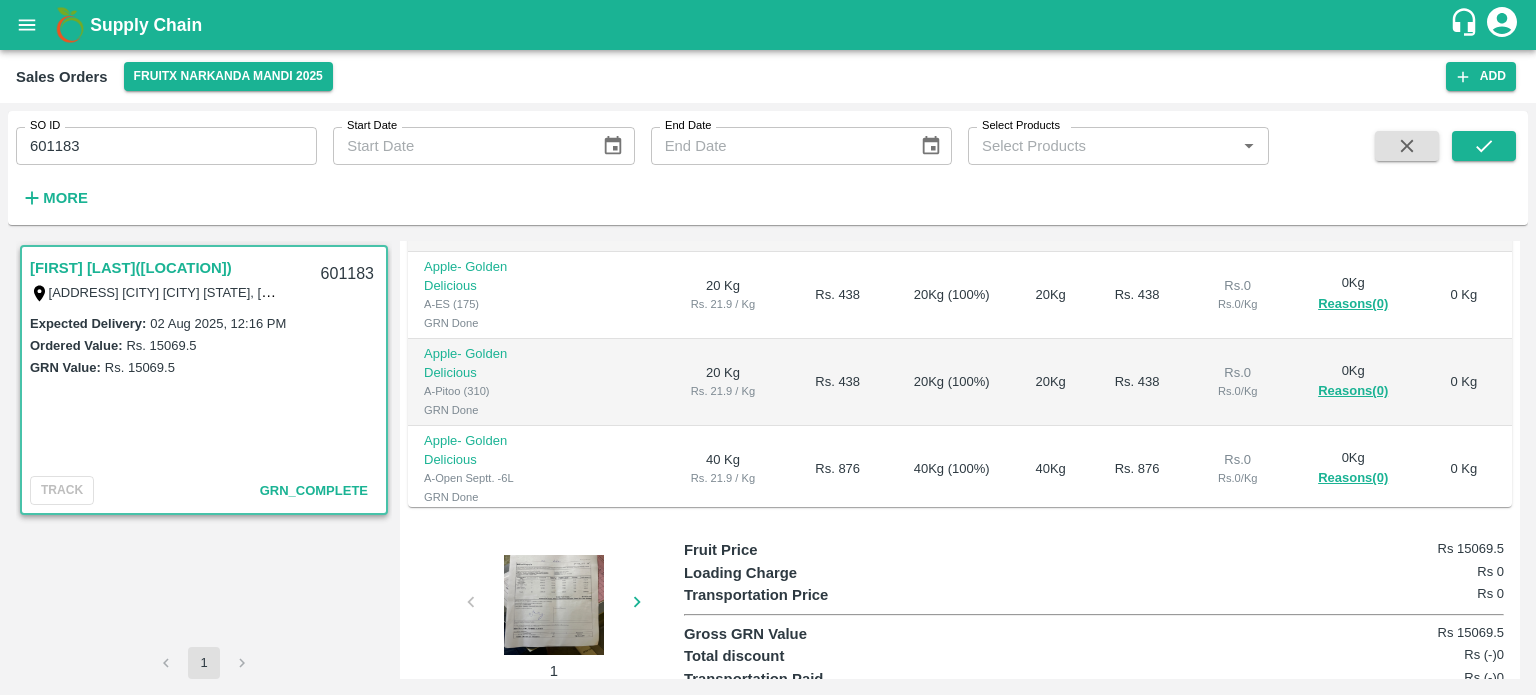 scroll, scrollTop: 500, scrollLeft: 0, axis: vertical 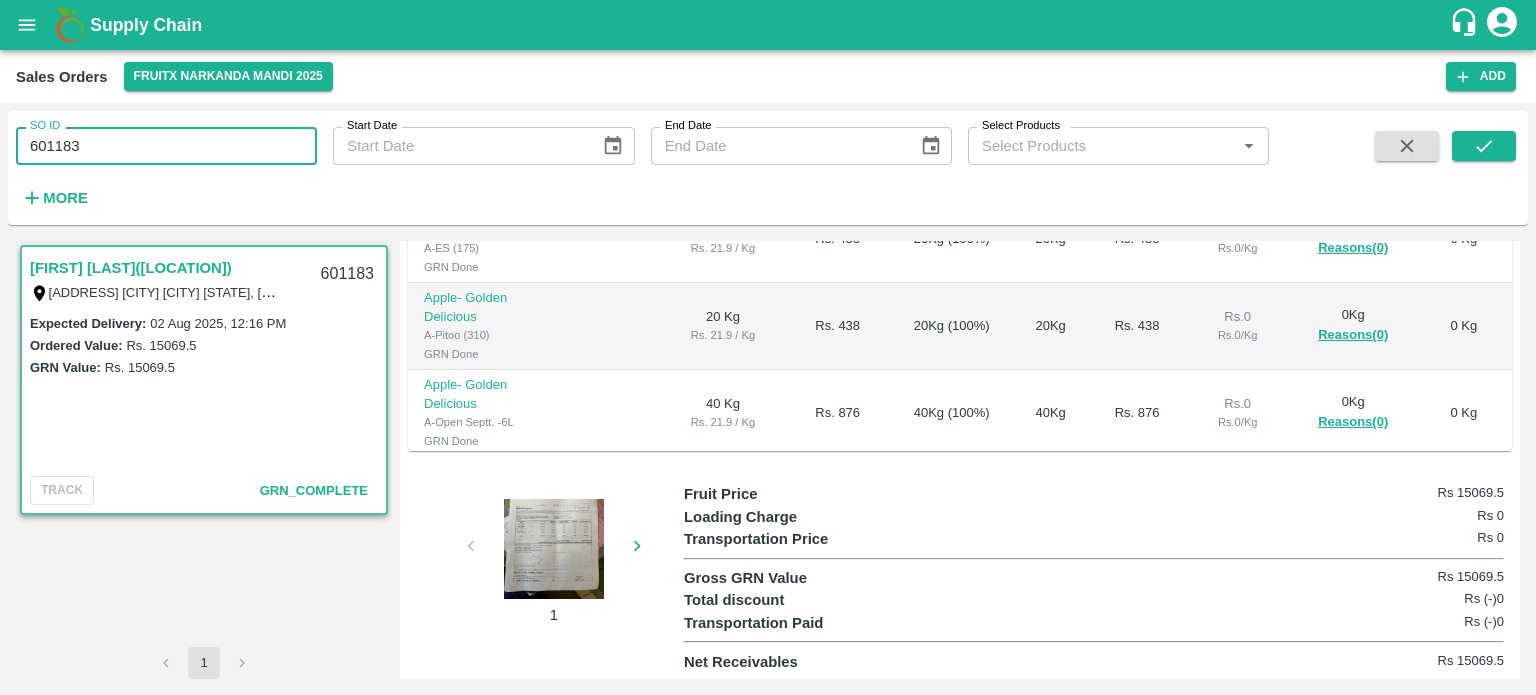 drag, startPoint x: 57, startPoint y: 140, endPoint x: 295, endPoint y: 127, distance: 238.35478 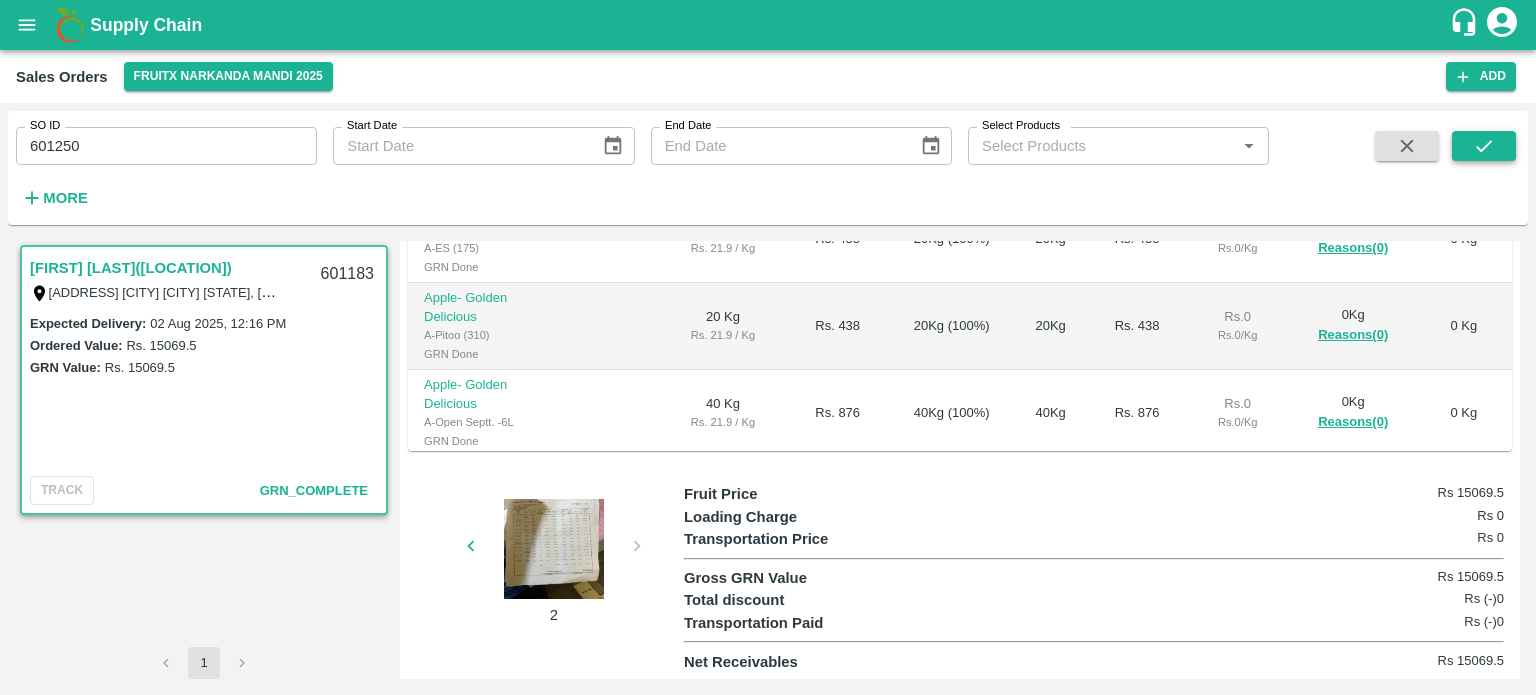 click on "SO ID 601250 SO ID Start Date Start Date End Date End Date Select Products Select Products   * More" at bounding box center [768, 168] 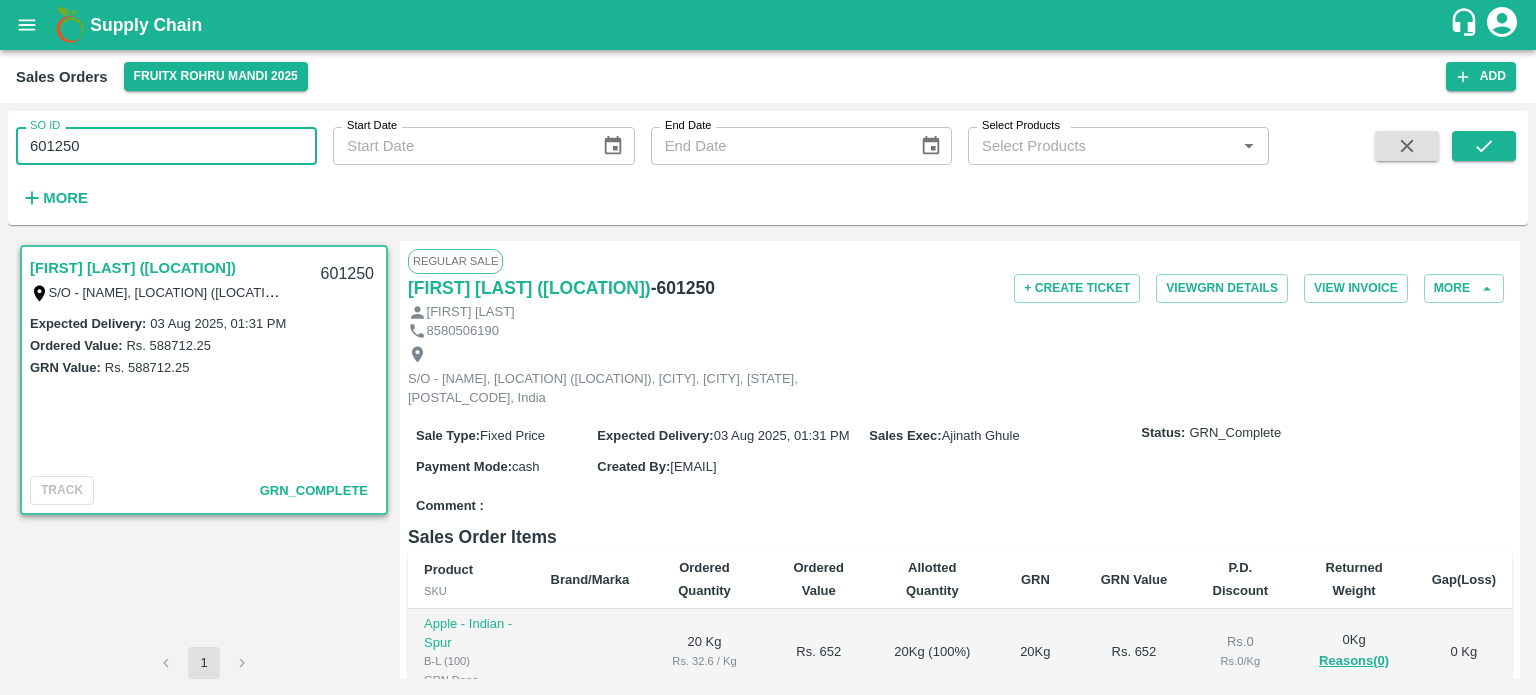 drag, startPoint x: 65, startPoint y: 140, endPoint x: 227, endPoint y: 146, distance: 162.11107 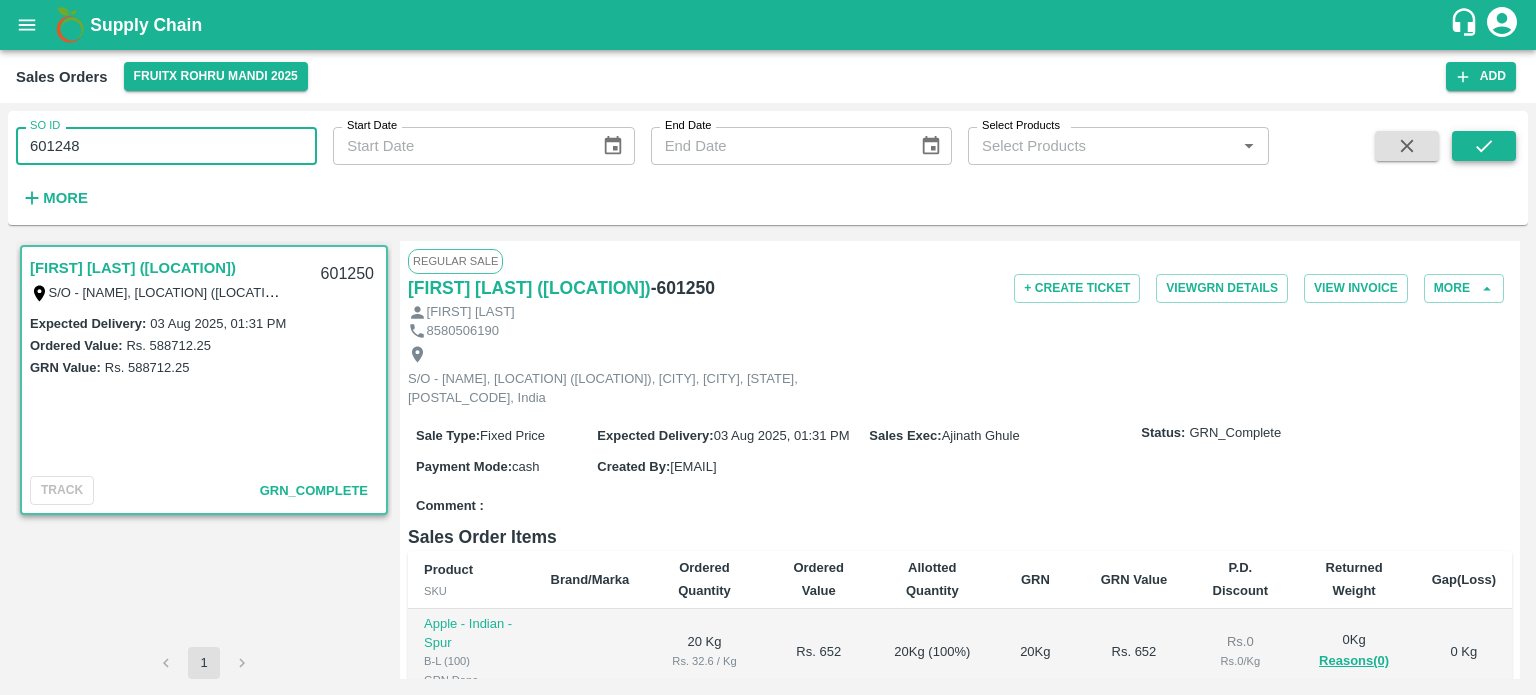 click 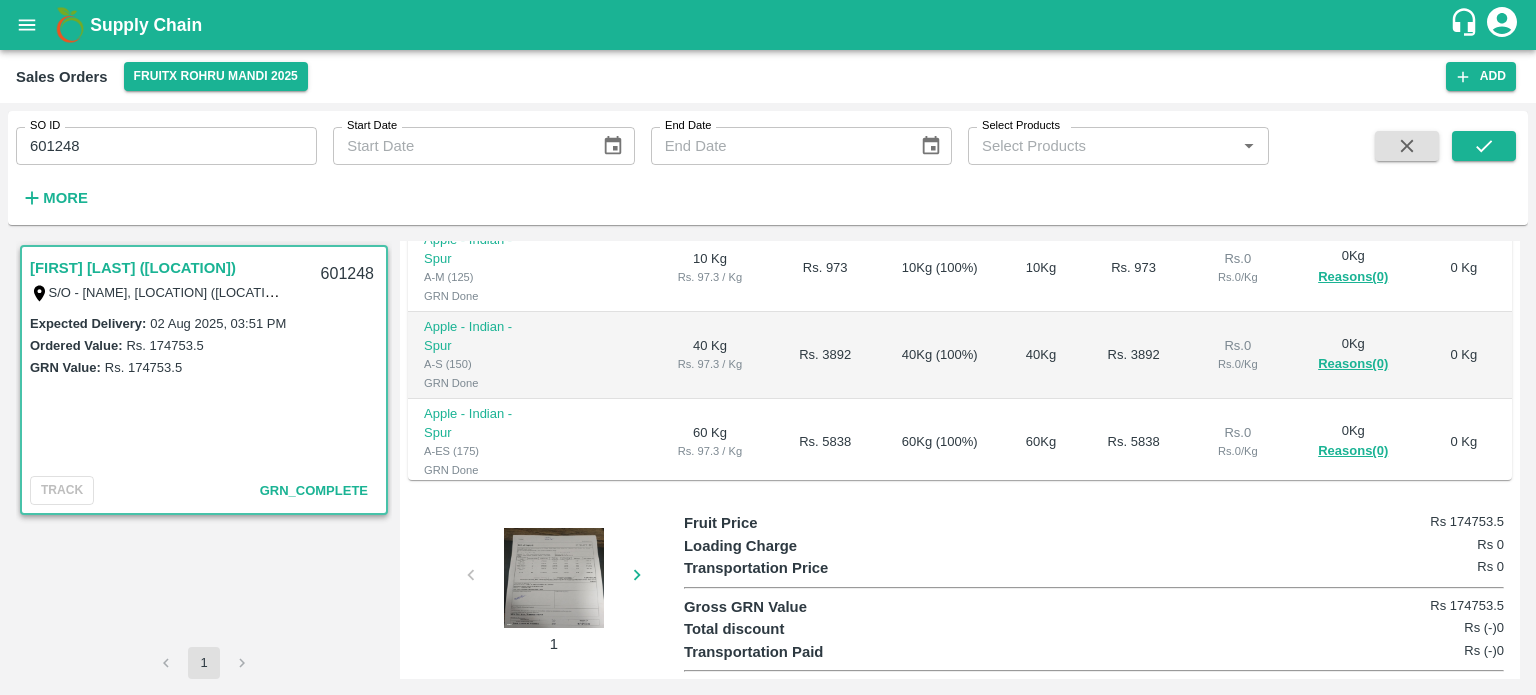 scroll, scrollTop: 500, scrollLeft: 0, axis: vertical 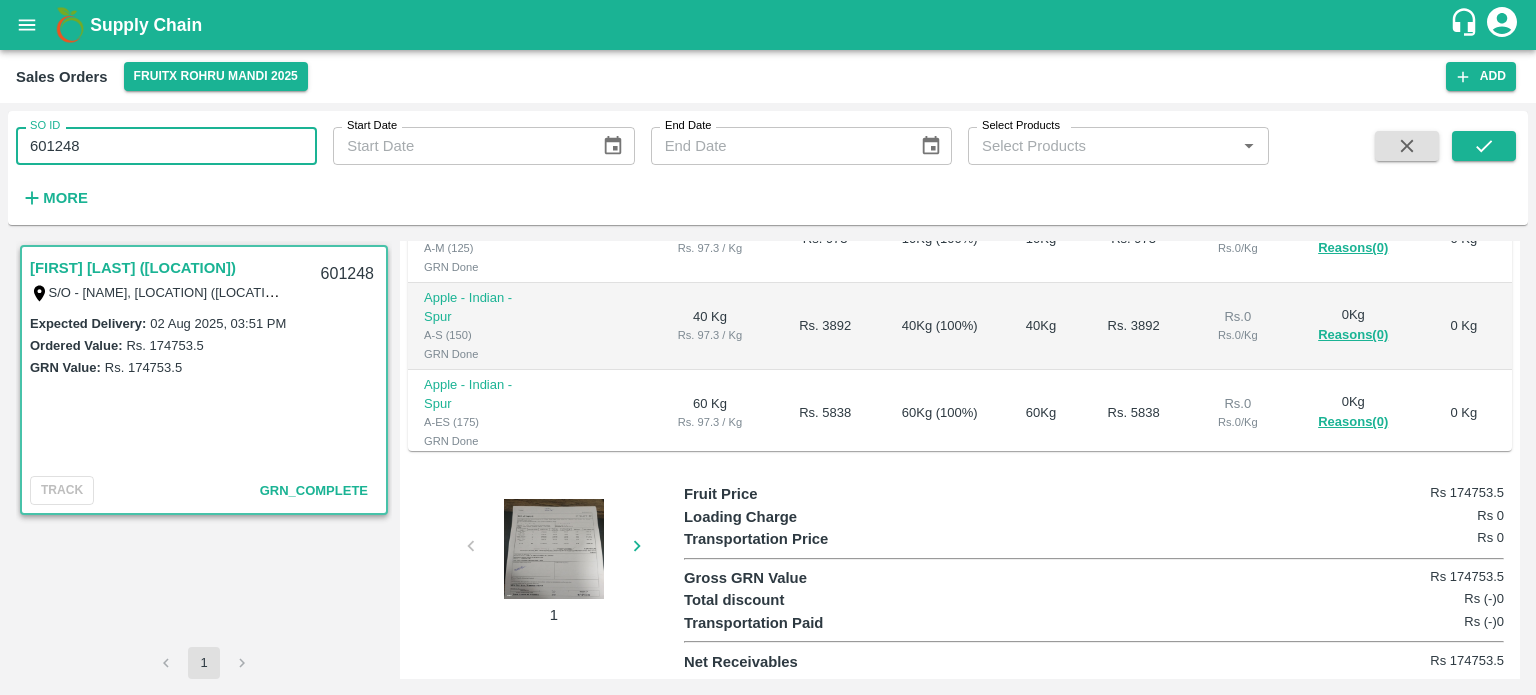 drag, startPoint x: 120, startPoint y: 147, endPoint x: 20, endPoint y: 148, distance: 100.005 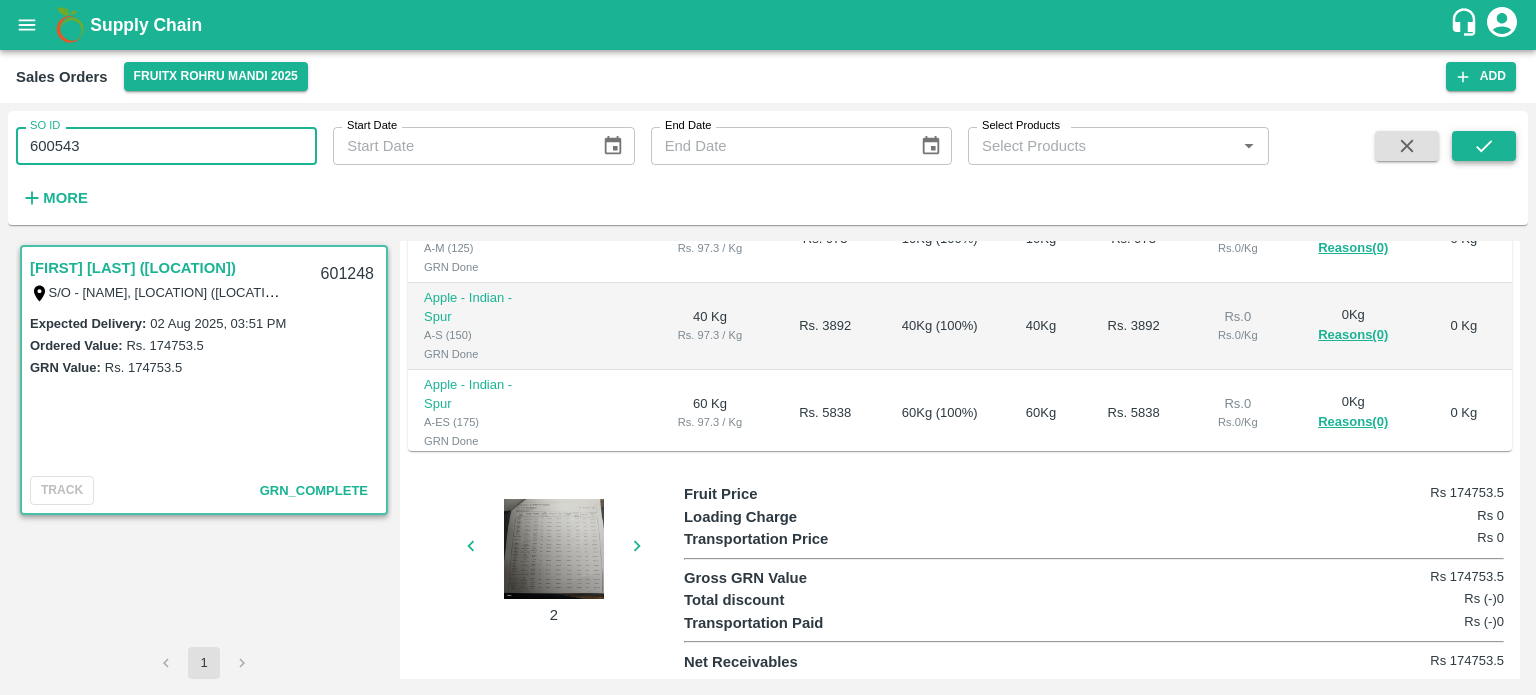 type on "600543" 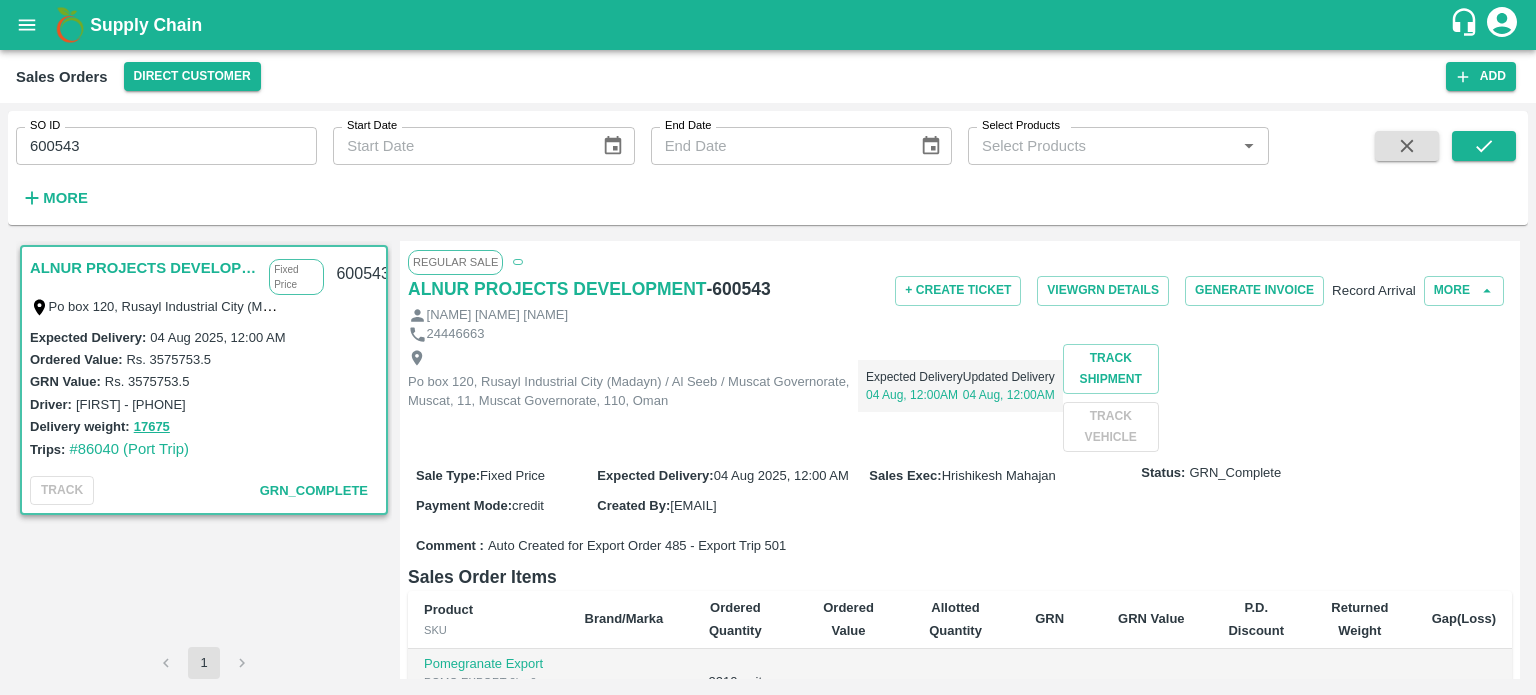 scroll, scrollTop: 100, scrollLeft: 0, axis: vertical 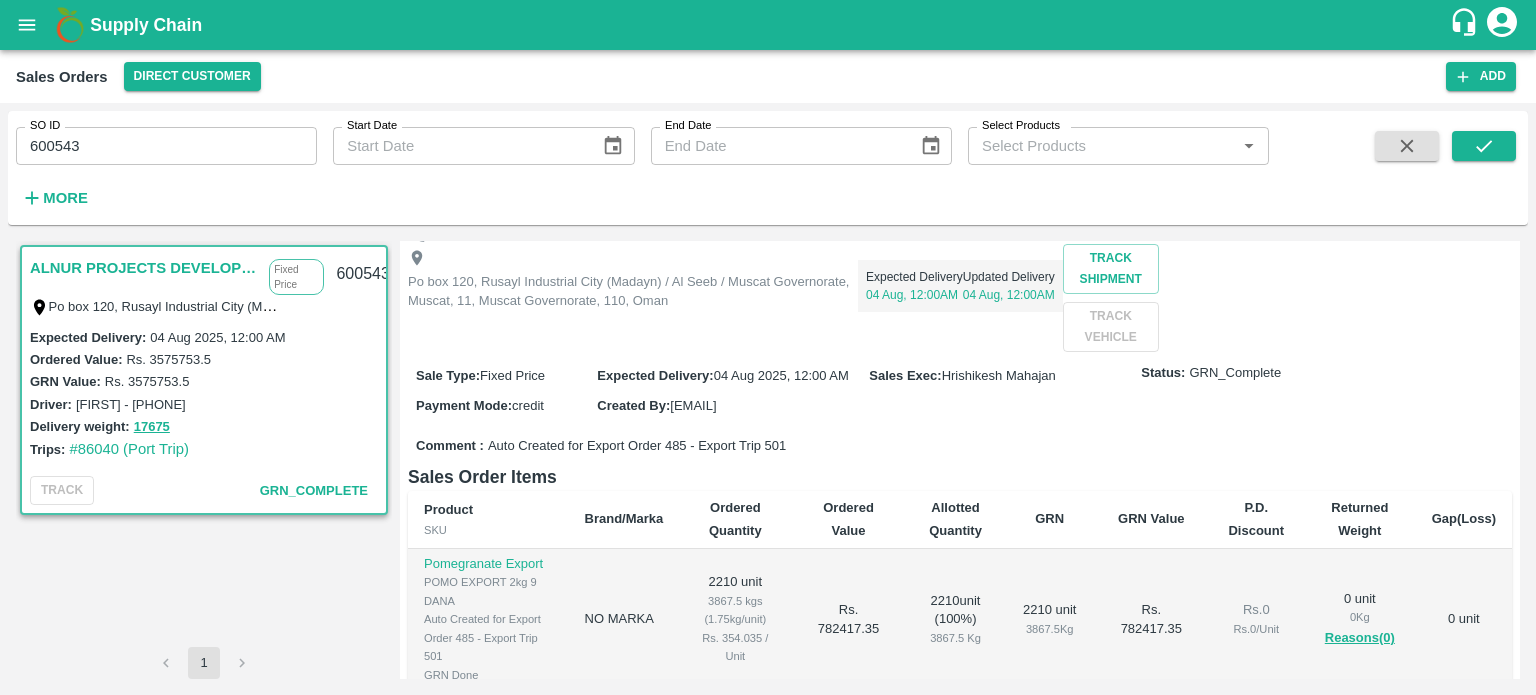 click 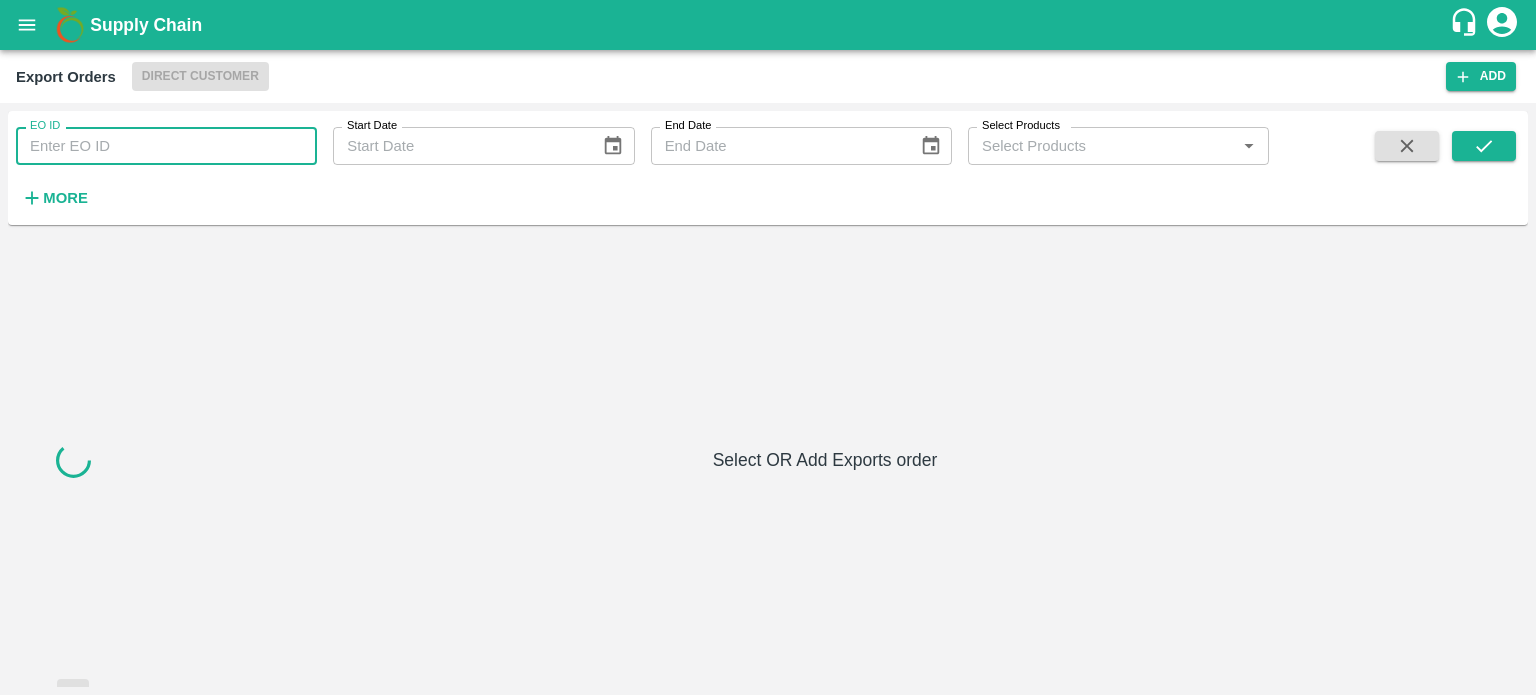 click on "EO ID" at bounding box center [166, 146] 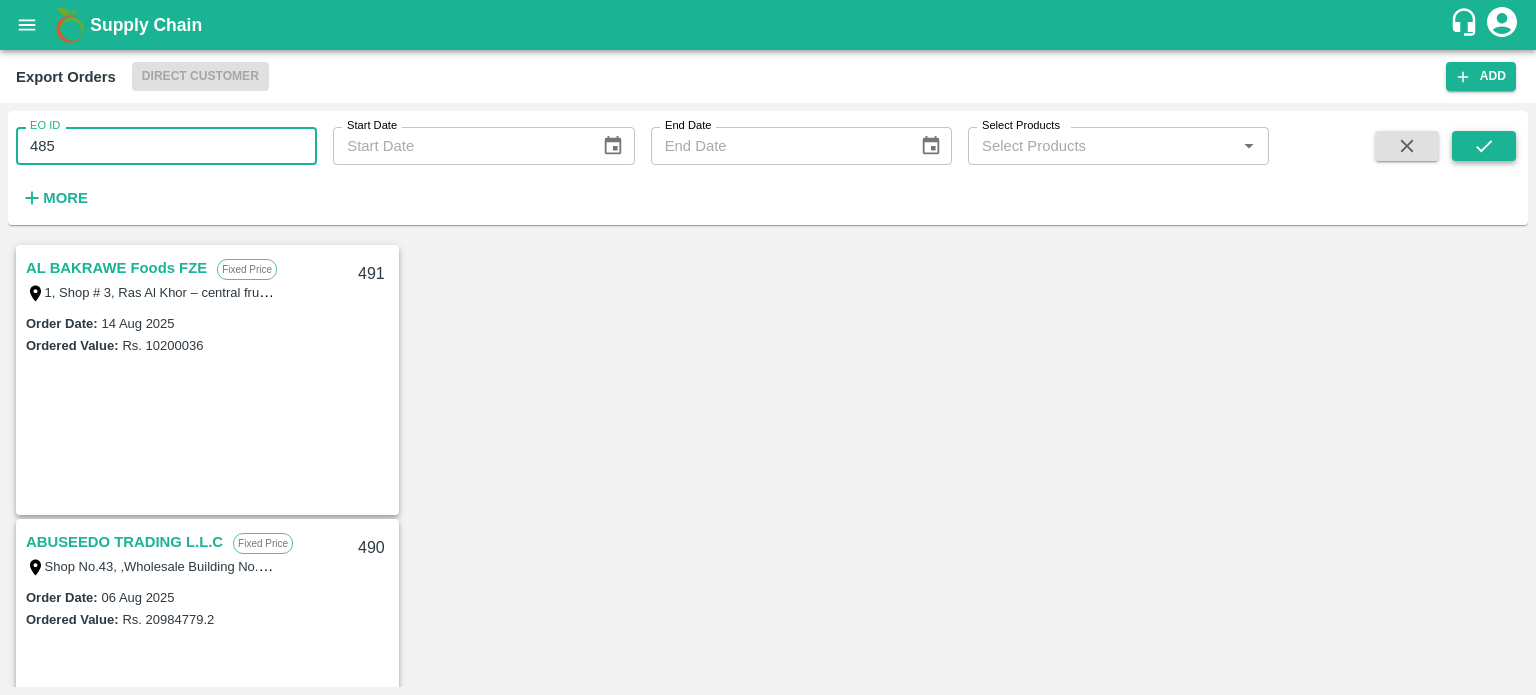 type on "485" 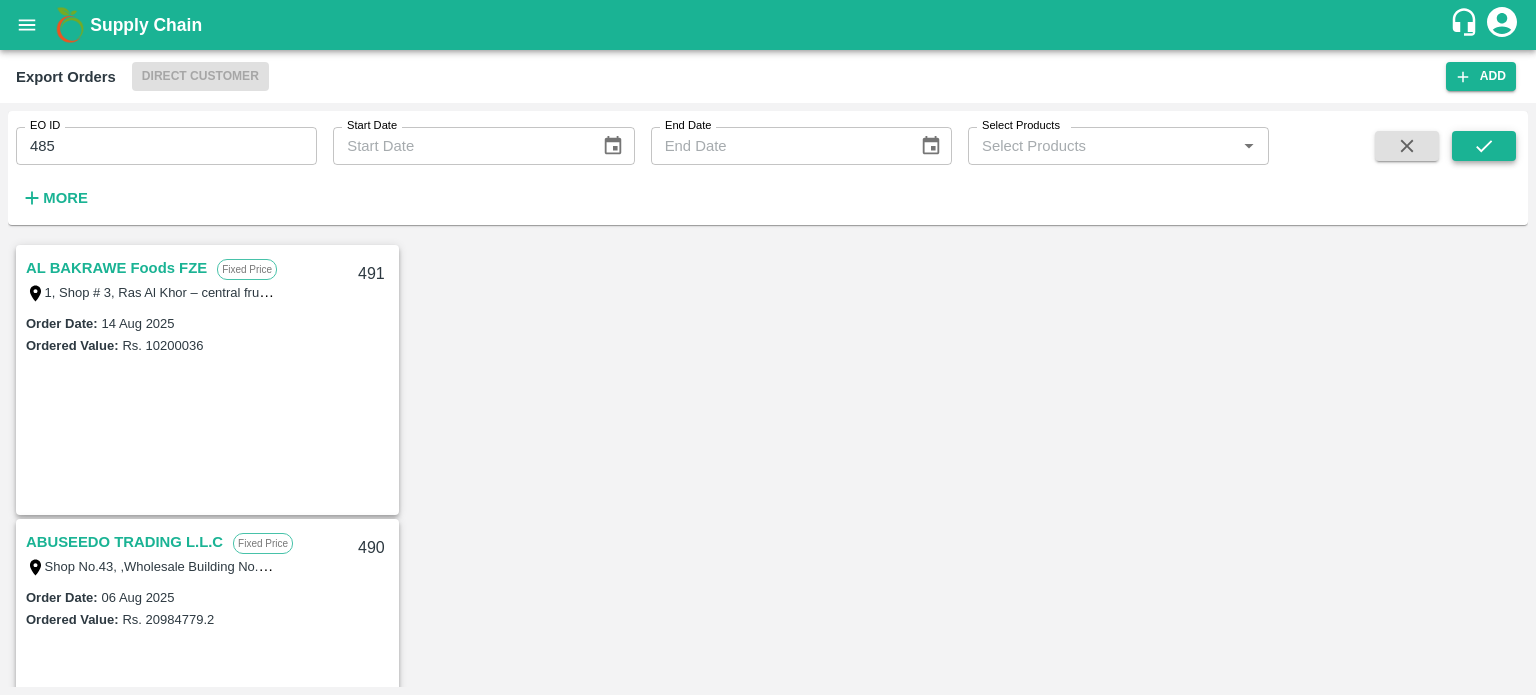 click 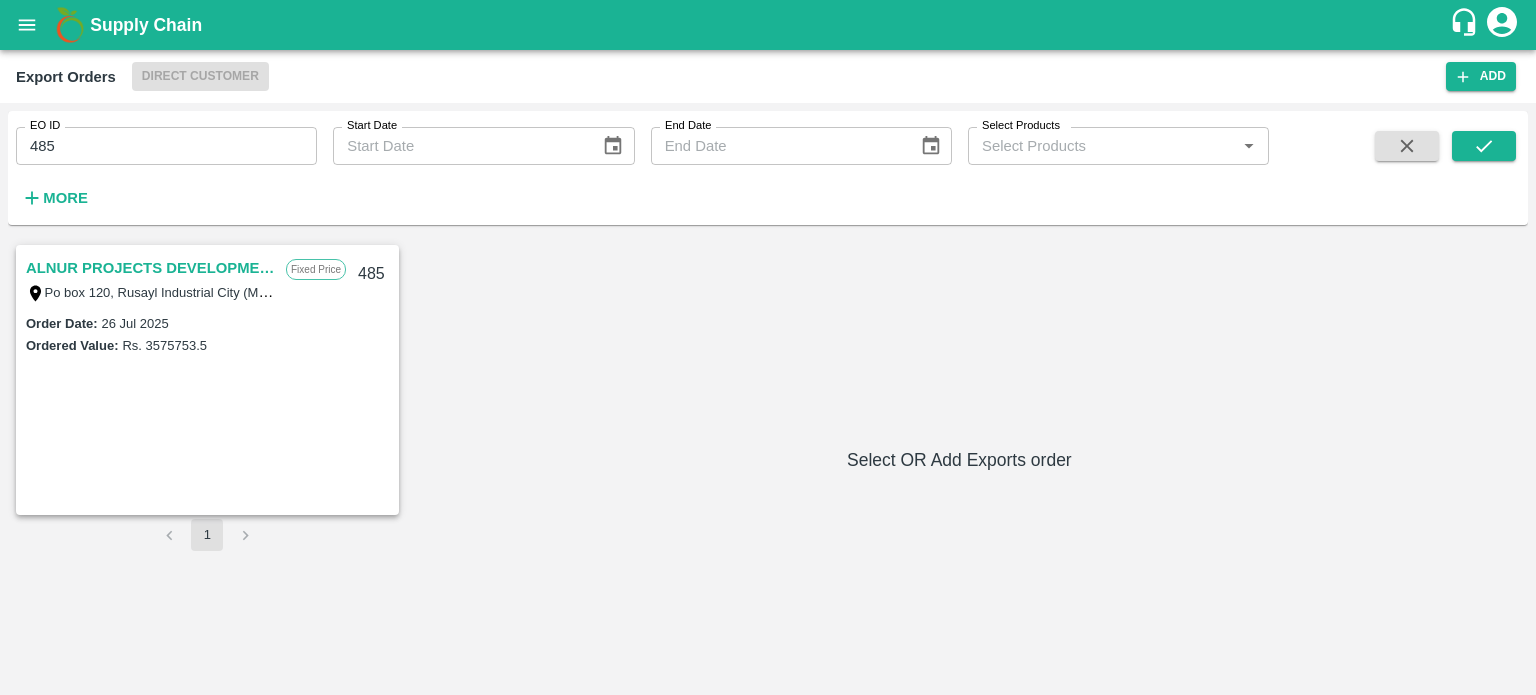 click on "ALNUR PROJECTS DEVELOPMENT" at bounding box center (151, 268) 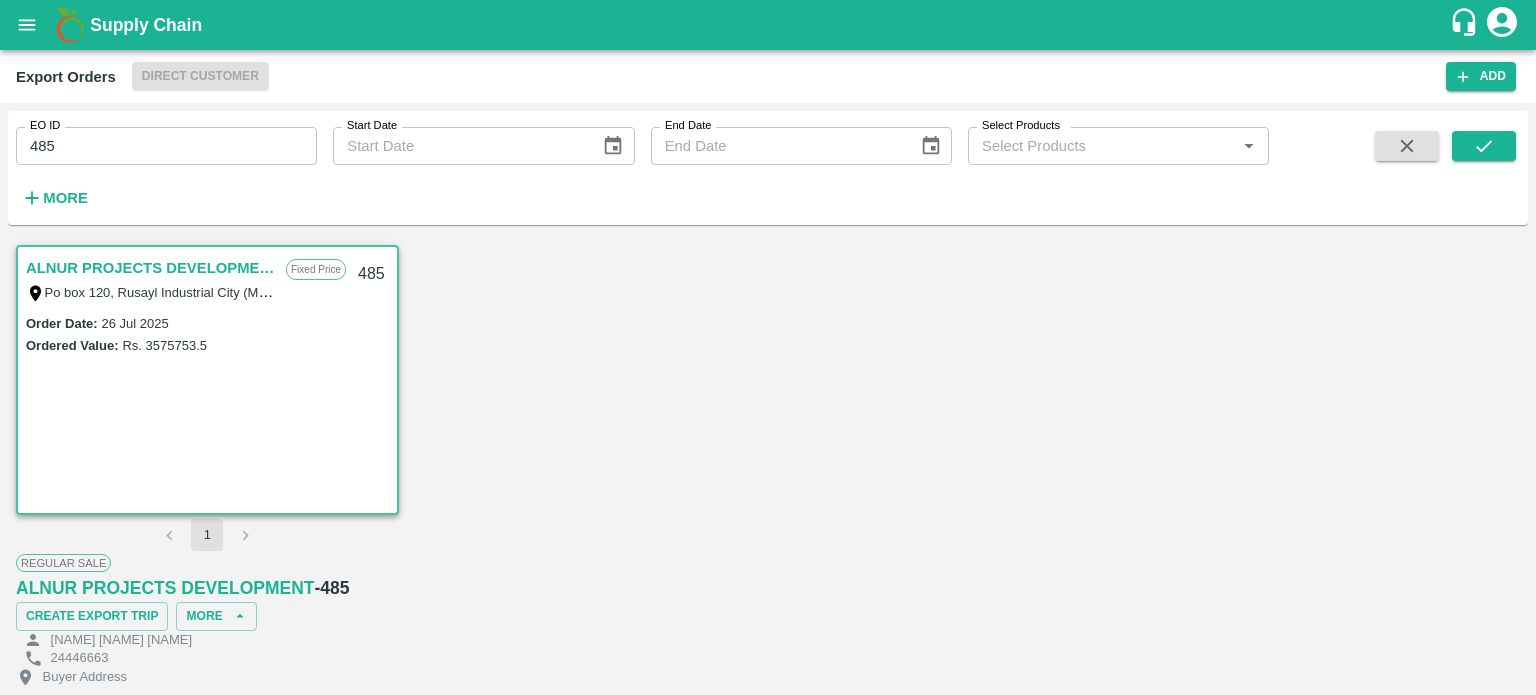 scroll, scrollTop: 0, scrollLeft: 0, axis: both 